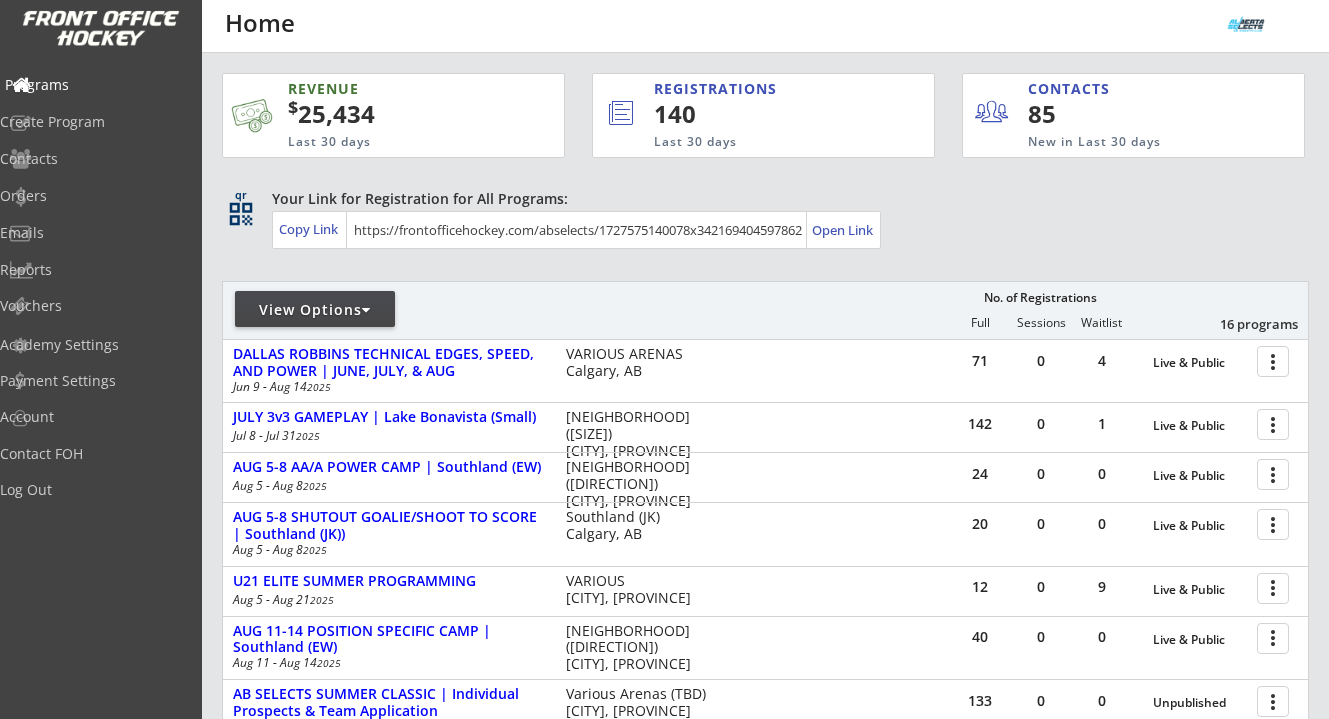 scroll, scrollTop: 0, scrollLeft: 0, axis: both 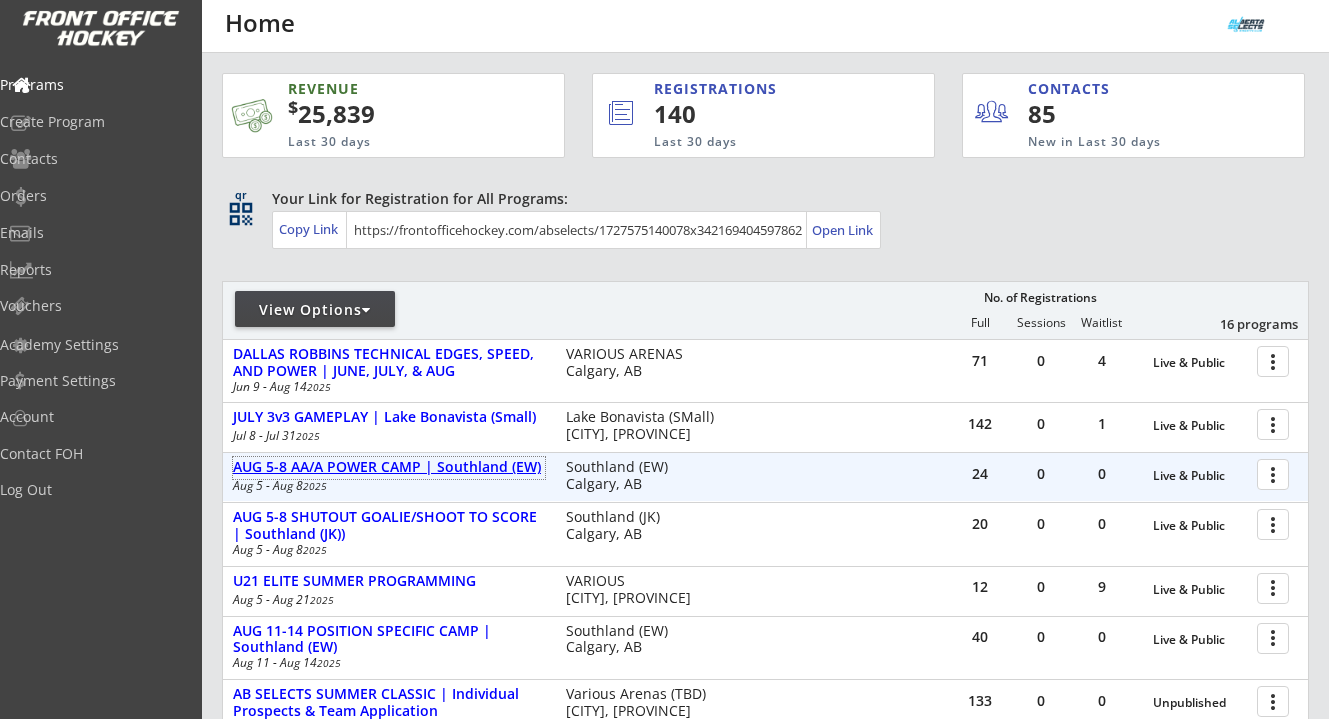 click on "AUG 5-8 AA/A POWER CAMP | Southland (EW)" at bounding box center (389, 467) 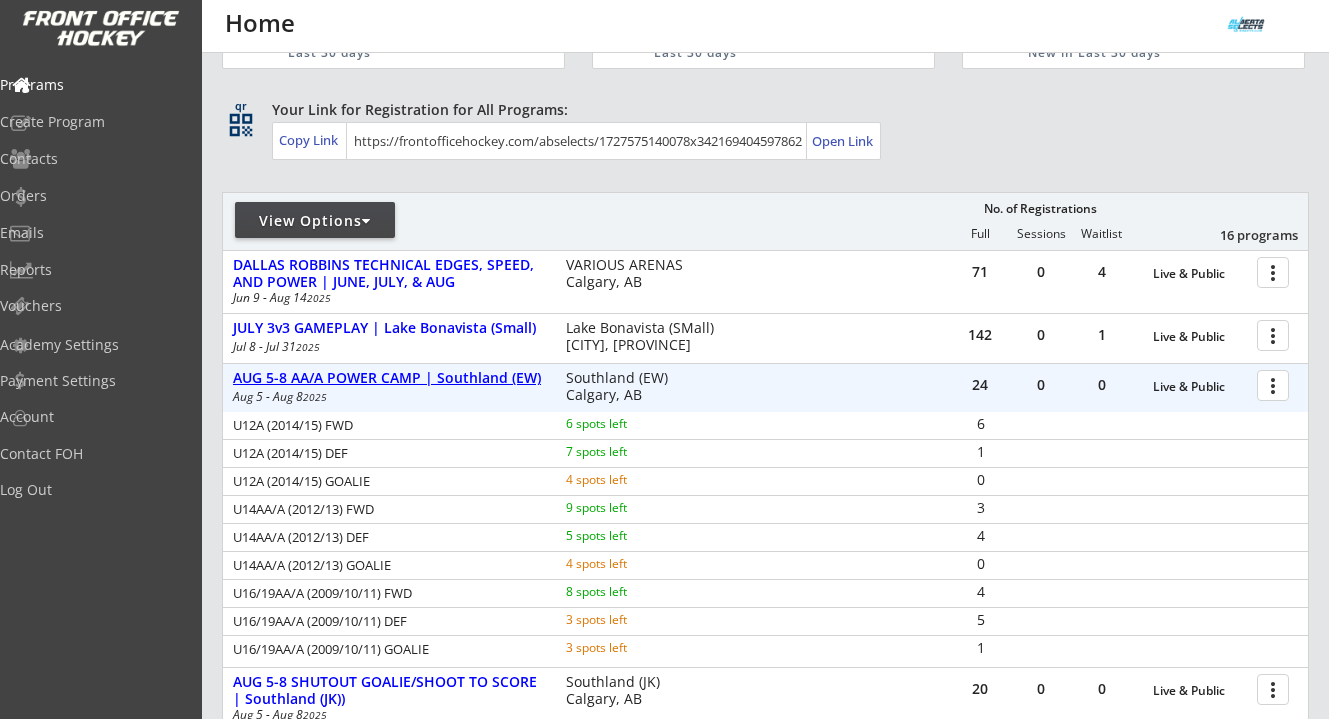 scroll, scrollTop: 90, scrollLeft: 0, axis: vertical 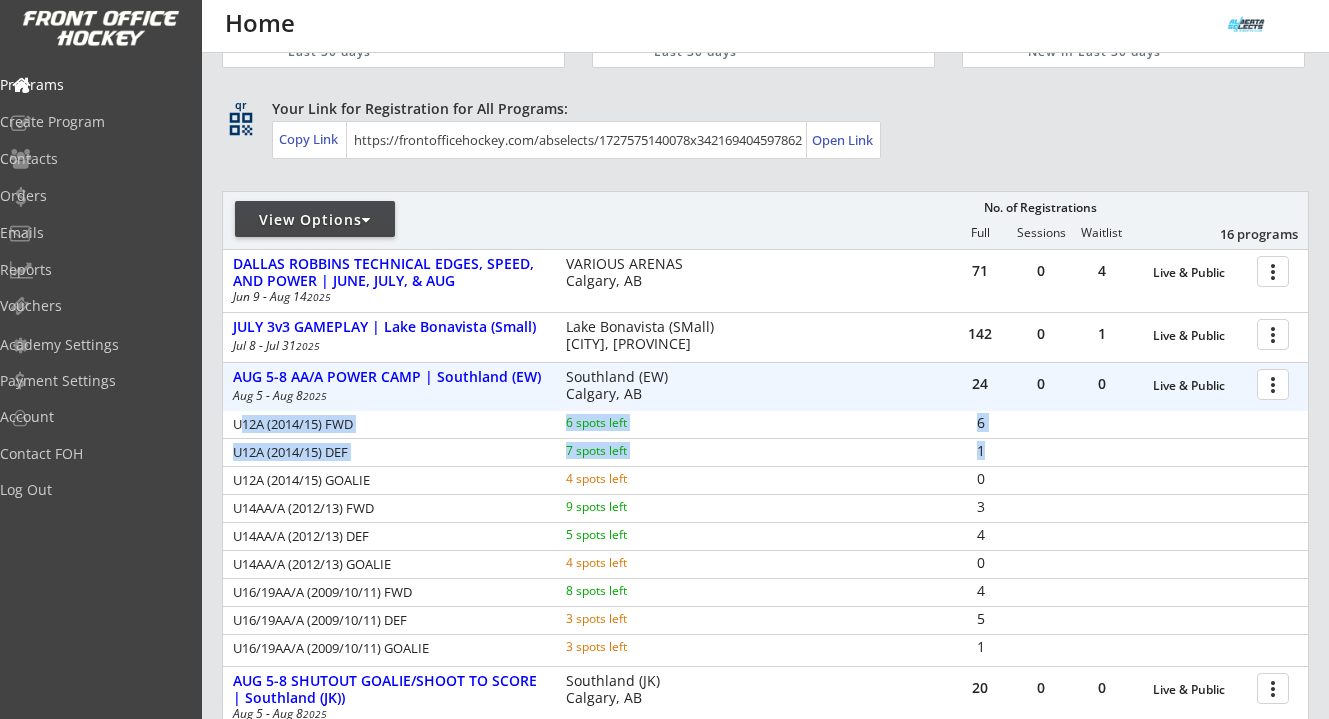 drag, startPoint x: 239, startPoint y: 422, endPoint x: 1012, endPoint y: 458, distance: 773.8378 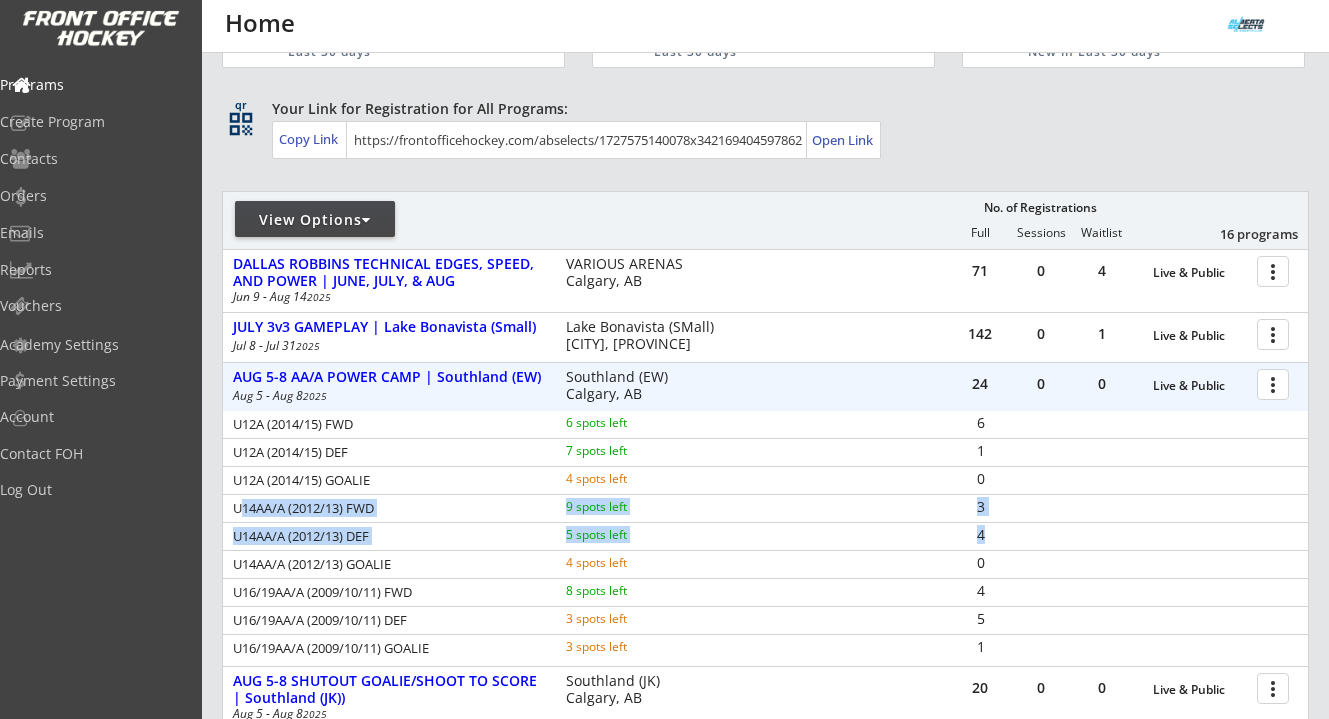 drag, startPoint x: 237, startPoint y: 510, endPoint x: 985, endPoint y: 538, distance: 748.52386 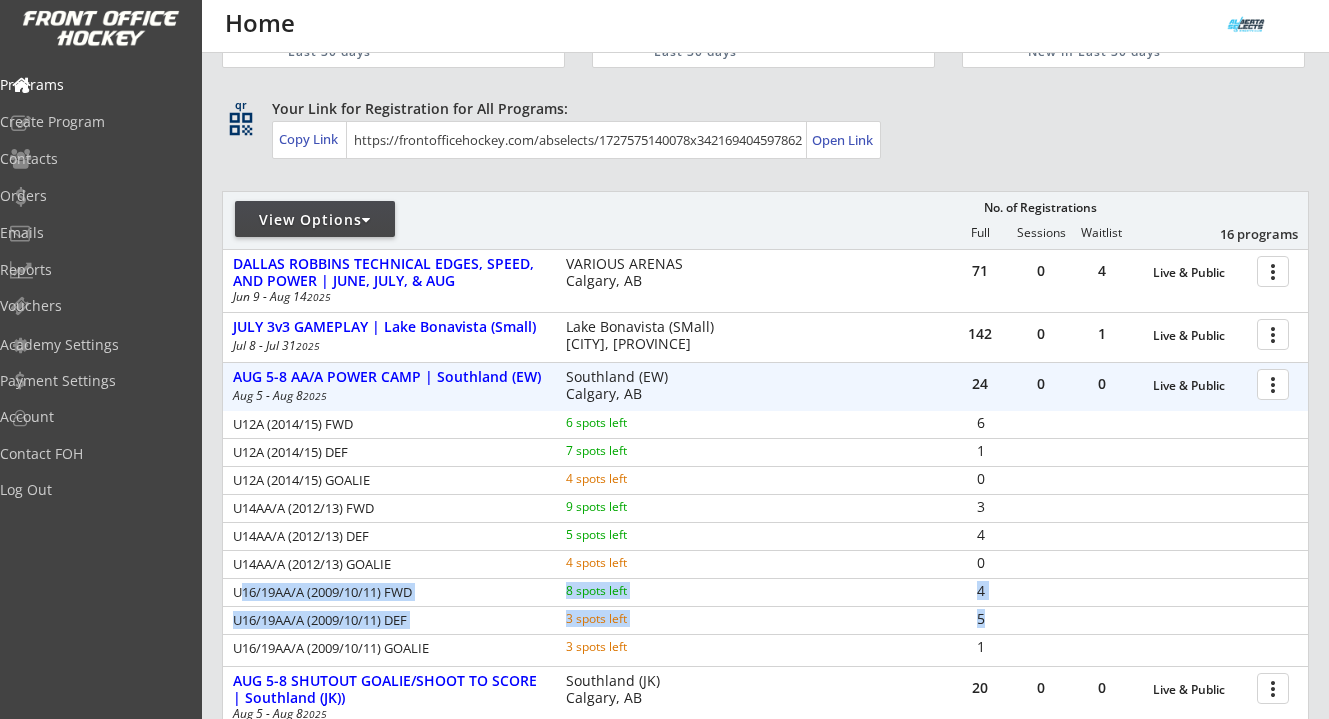 drag, startPoint x: 235, startPoint y: 591, endPoint x: 1008, endPoint y: 629, distance: 773.9335 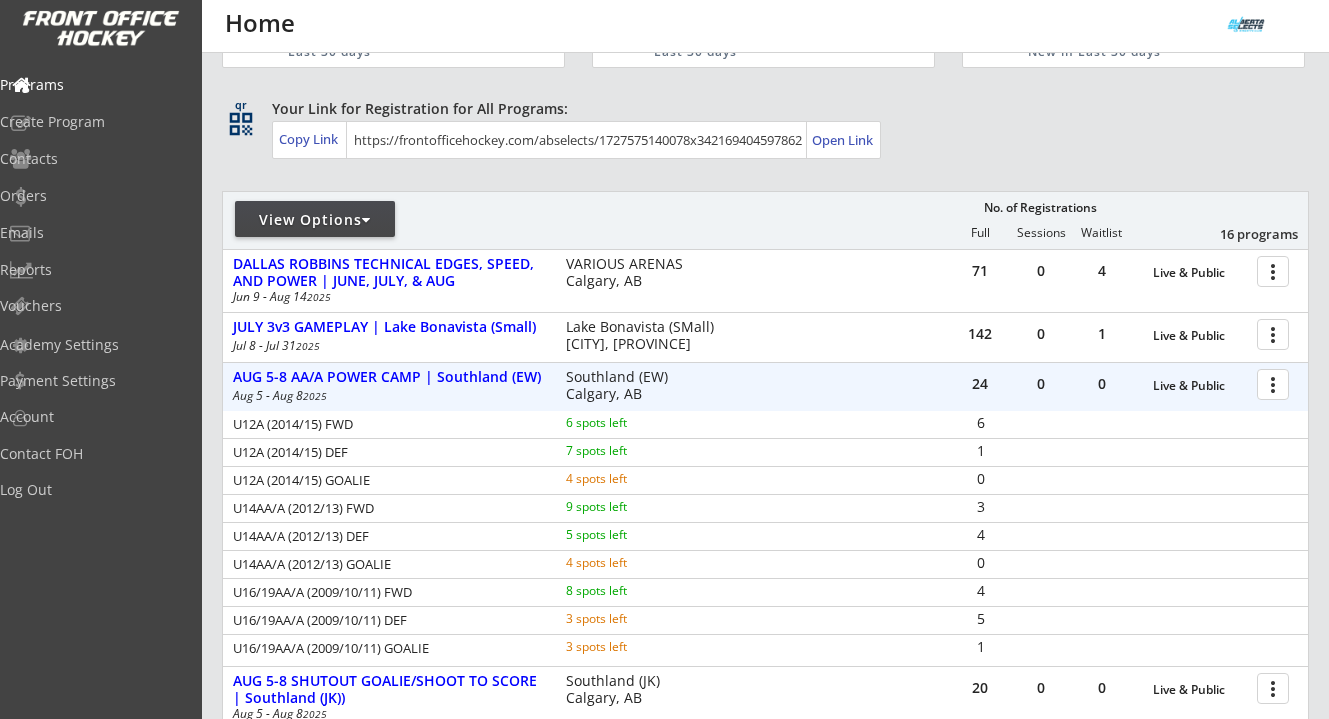 click on "4" at bounding box center [482, 538] 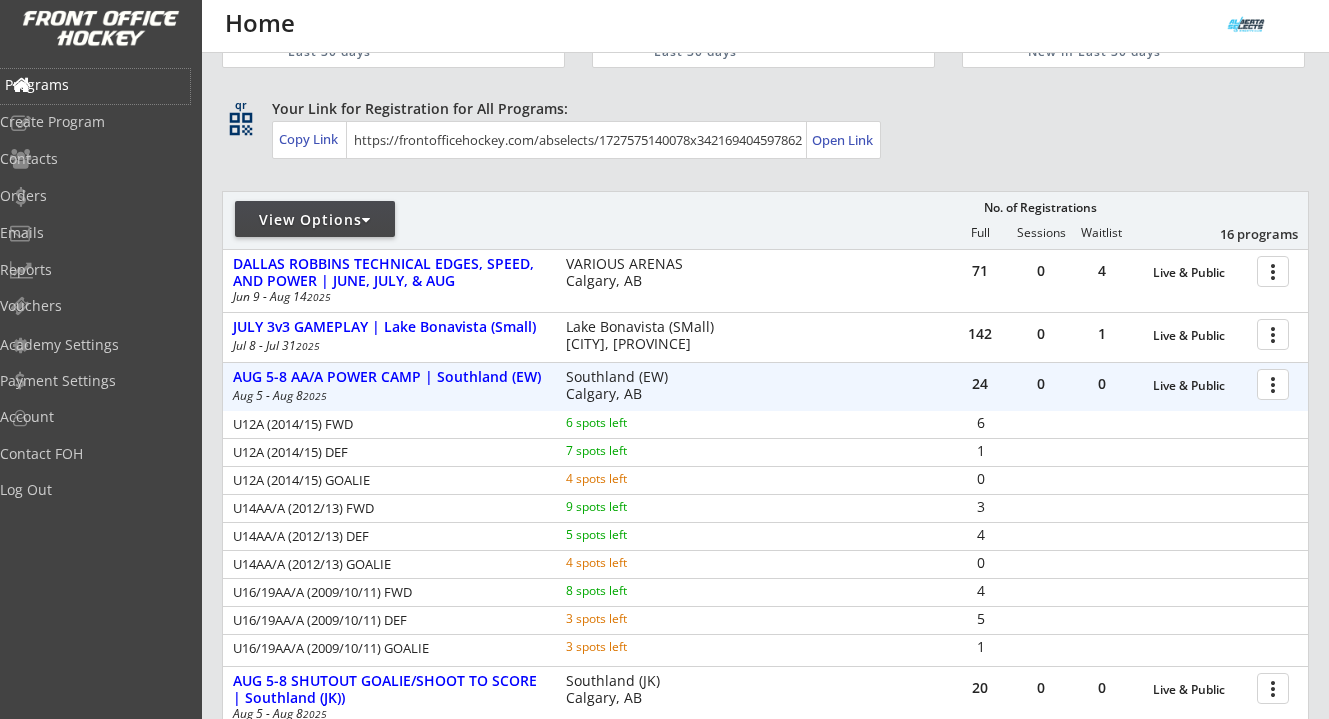 click on "Programs" at bounding box center (95, 85) 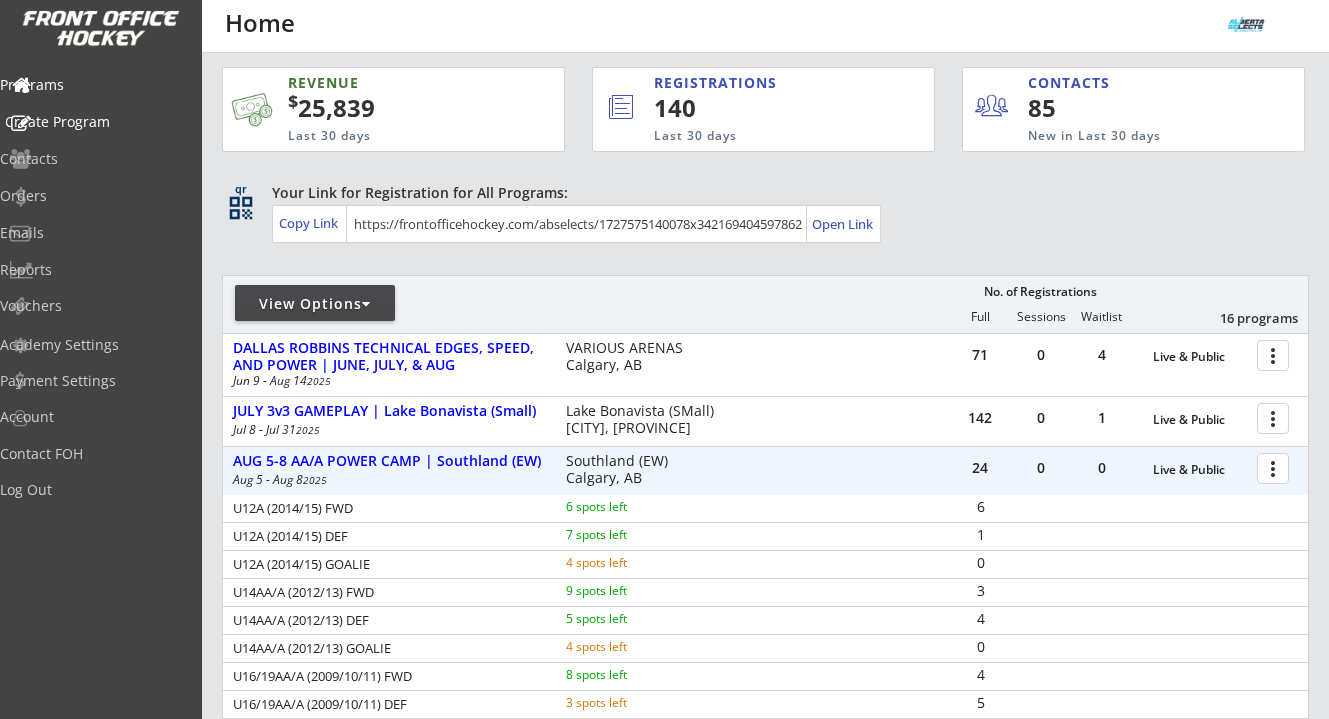 scroll, scrollTop: 0, scrollLeft: 0, axis: both 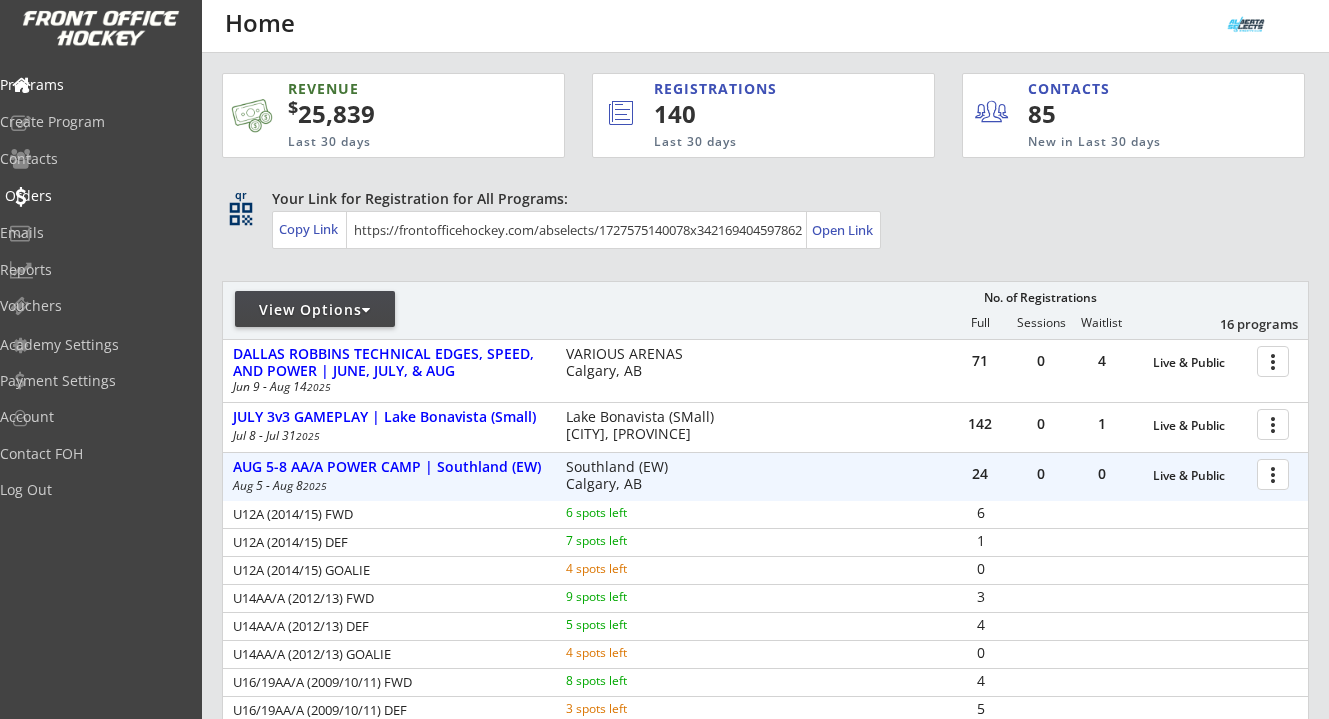 click on "Orders" at bounding box center (95, 85) 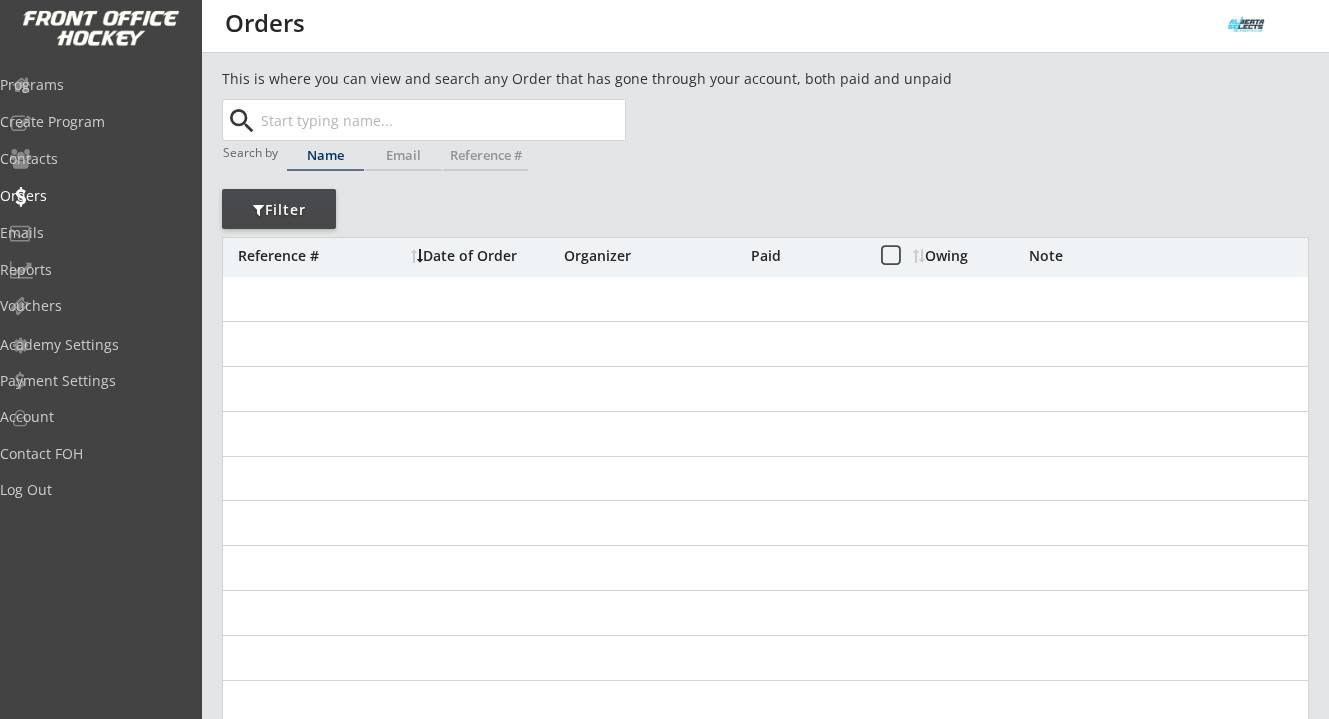 click at bounding box center (441, 120) 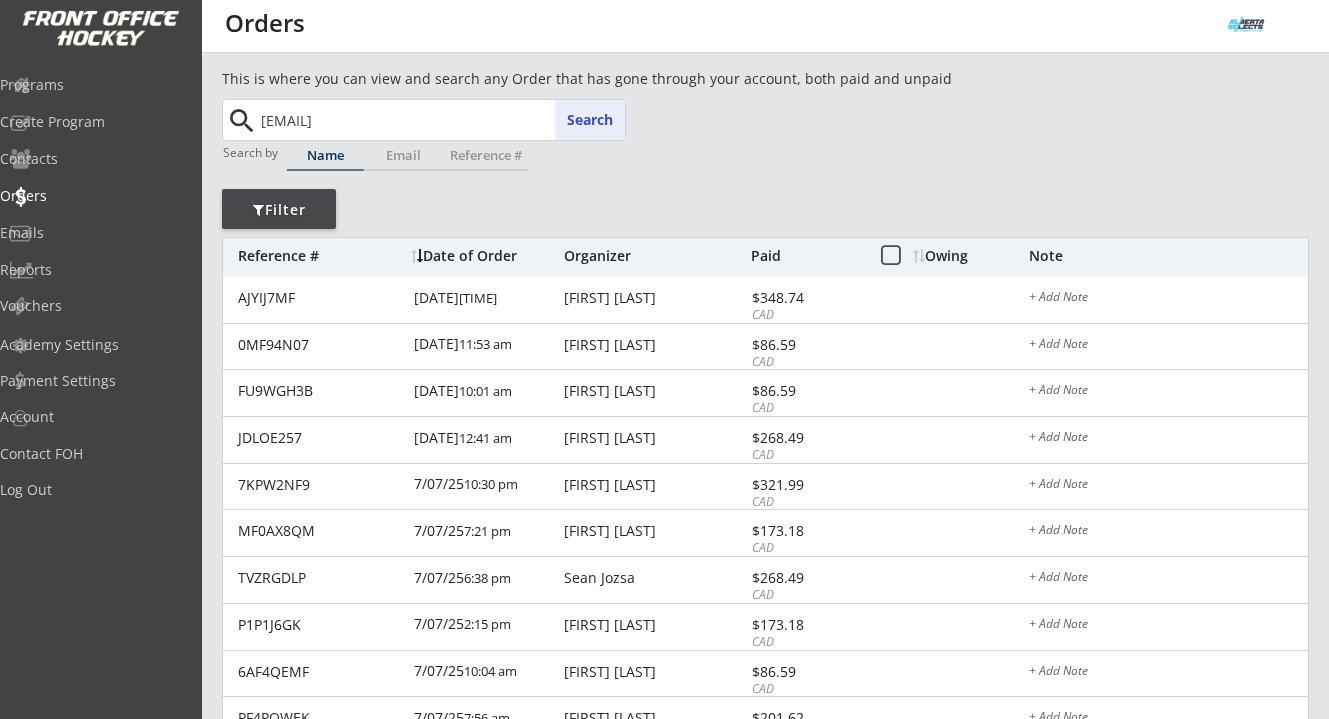 type on "[EMAIL]" 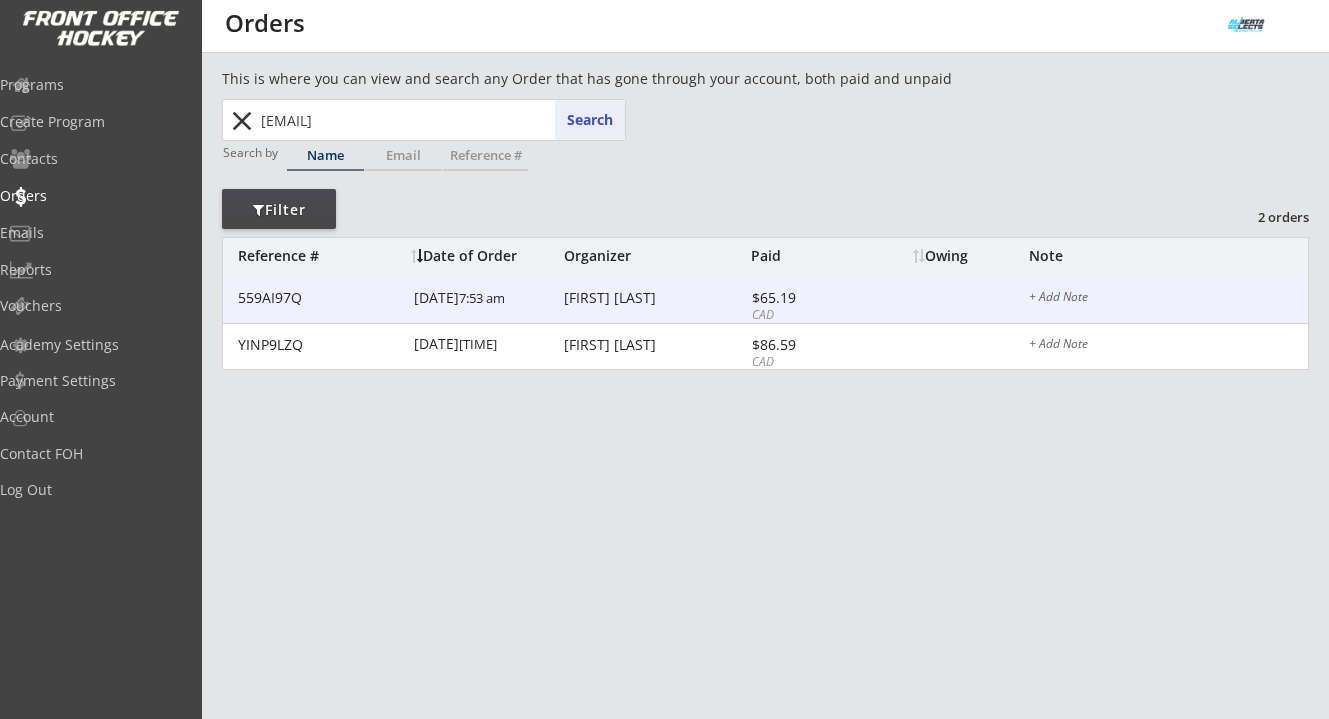 click on "[FIRST] [LAST]" at bounding box center (320, 298) 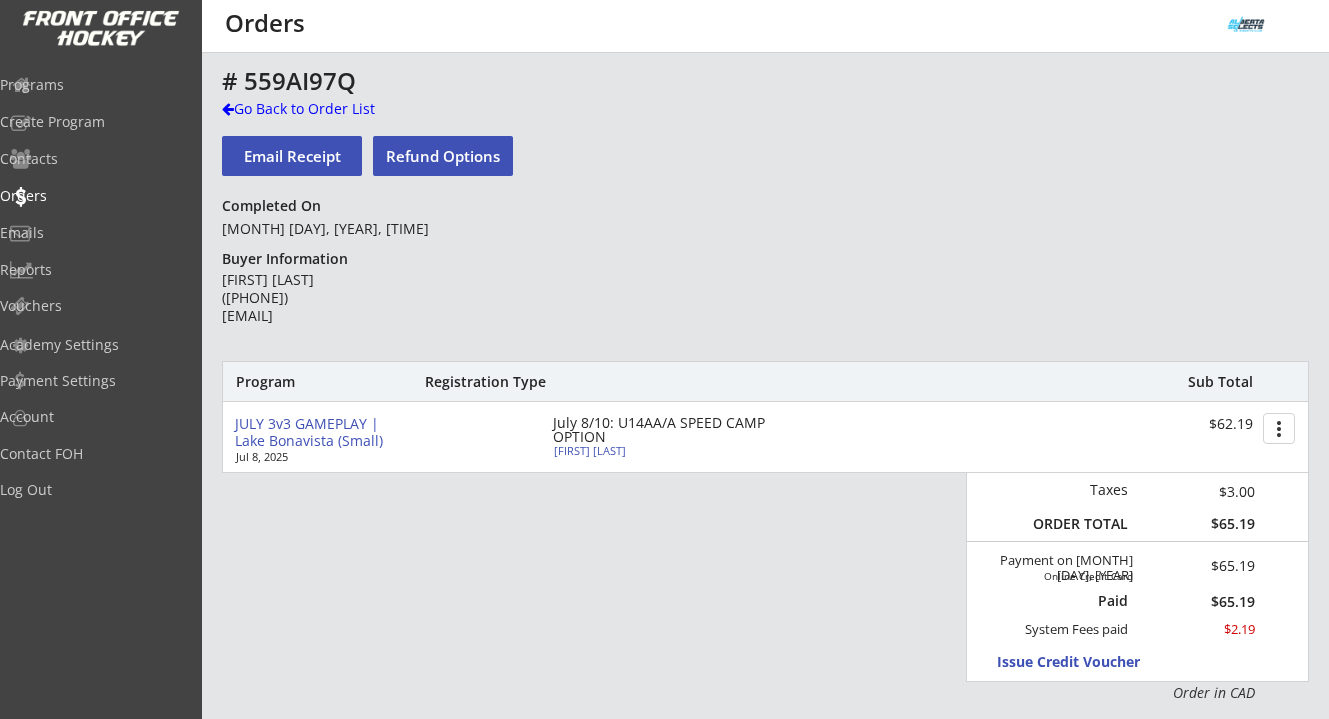 click on "Refund Options" at bounding box center [292, 156] 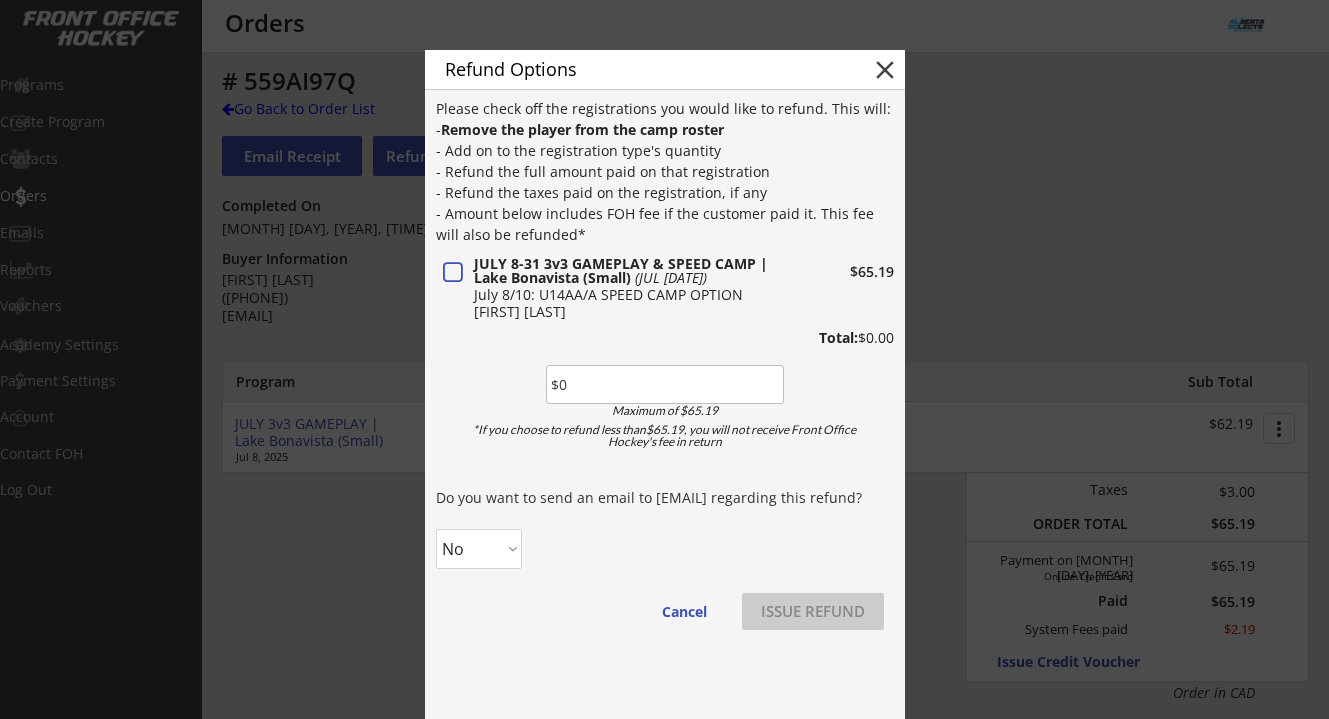 click at bounding box center [665, 384] 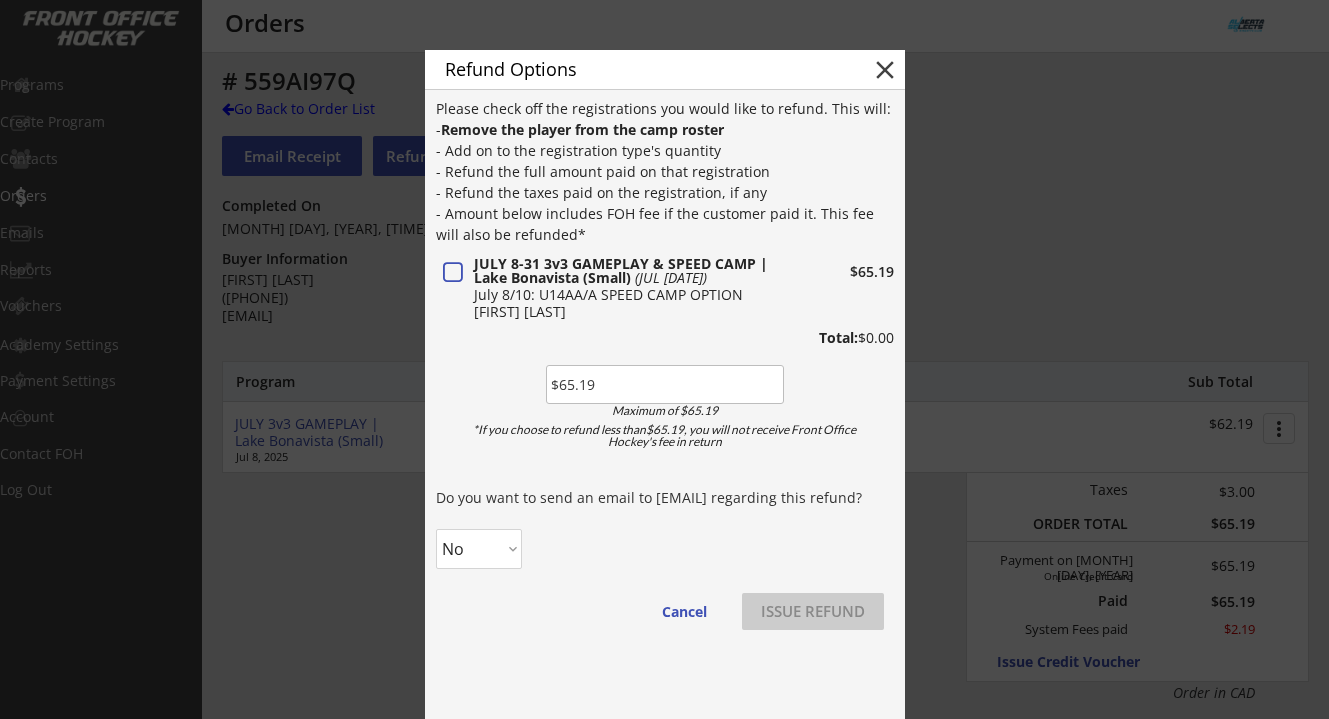 type on "$65.19" 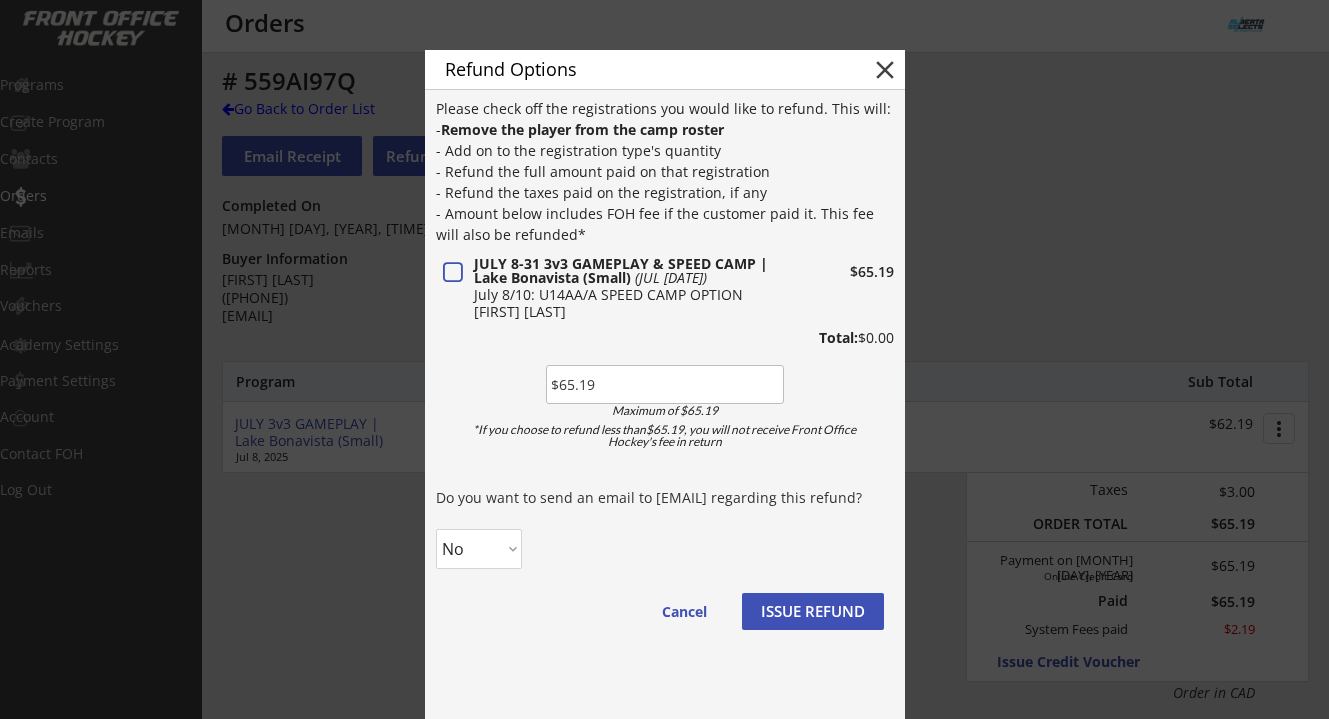 select on ""Yes"" 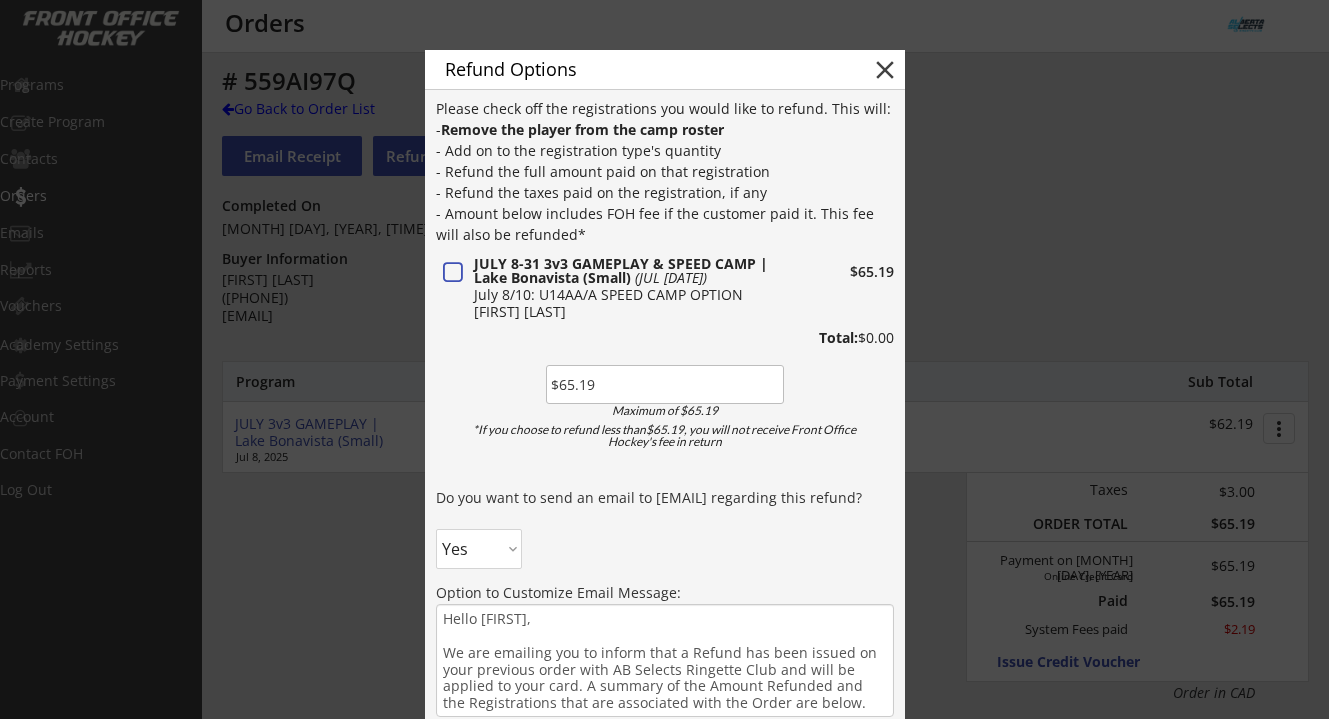 scroll, scrollTop: 172, scrollLeft: 0, axis: vertical 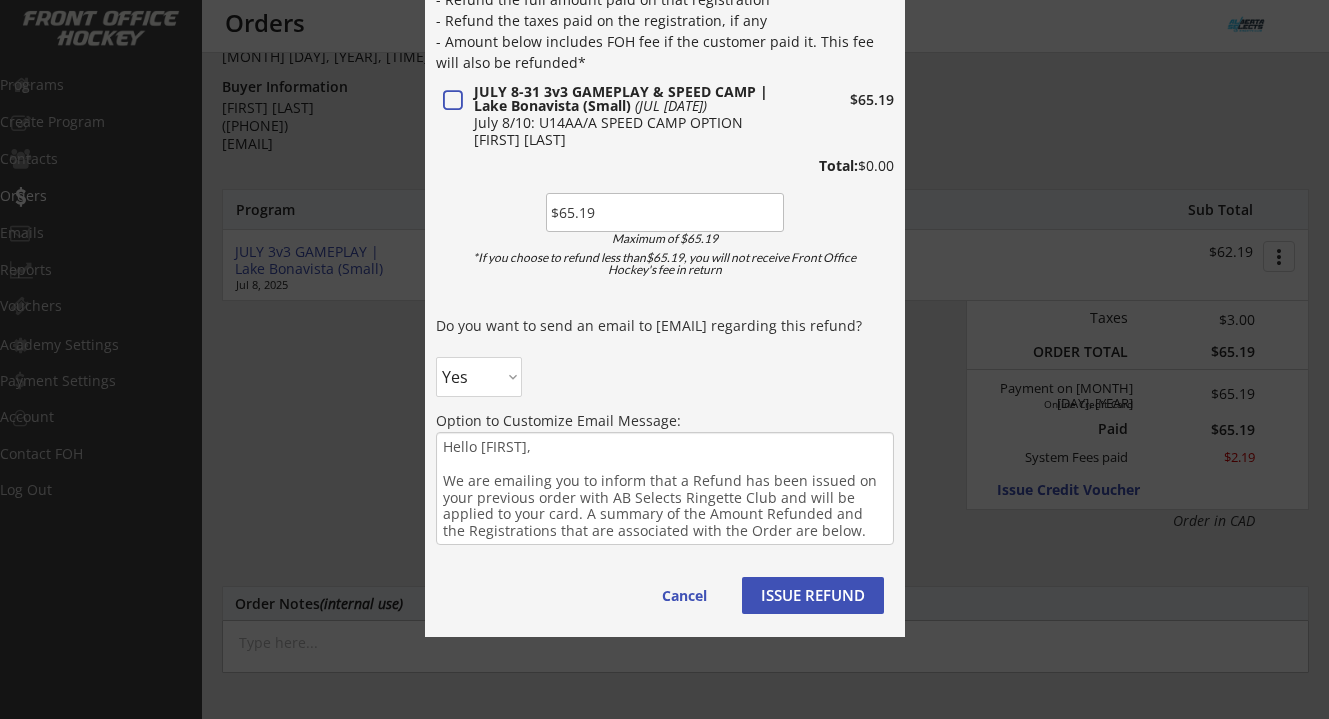 click on "ISSUE REFUND" at bounding box center (1089, 490) 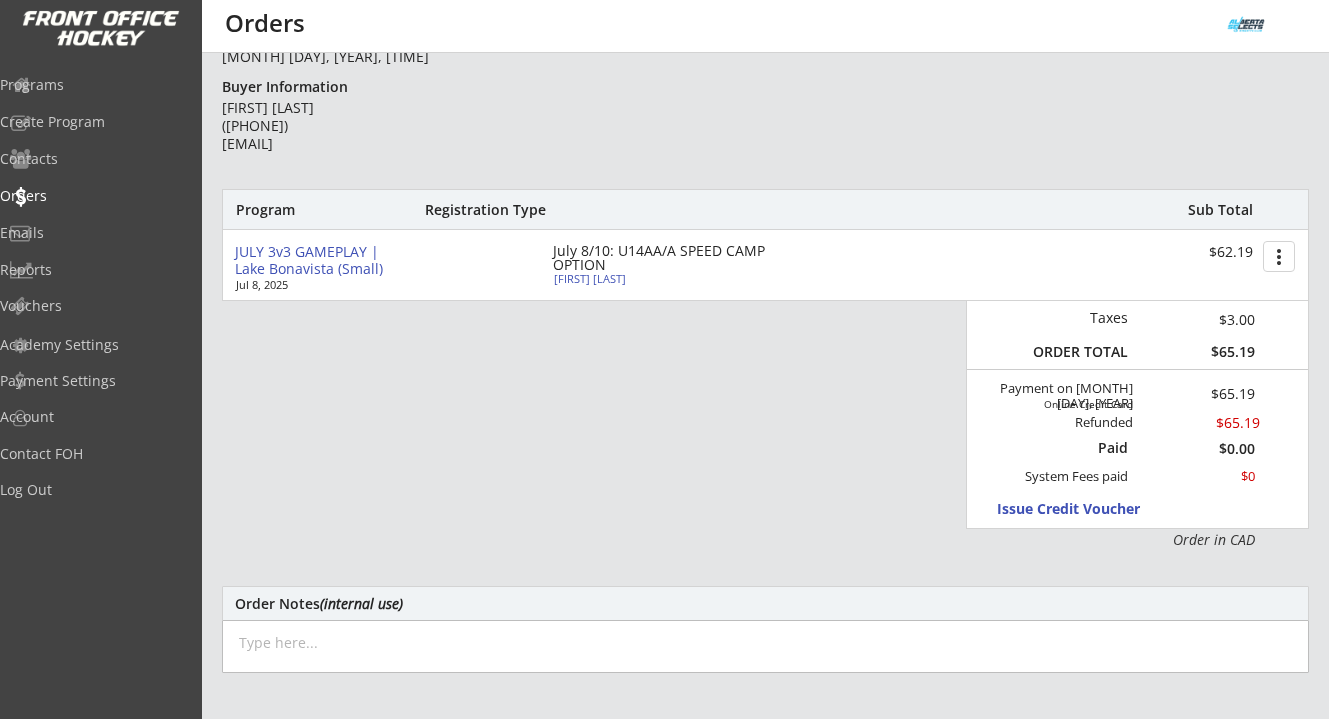 scroll, scrollTop: 0, scrollLeft: 0, axis: both 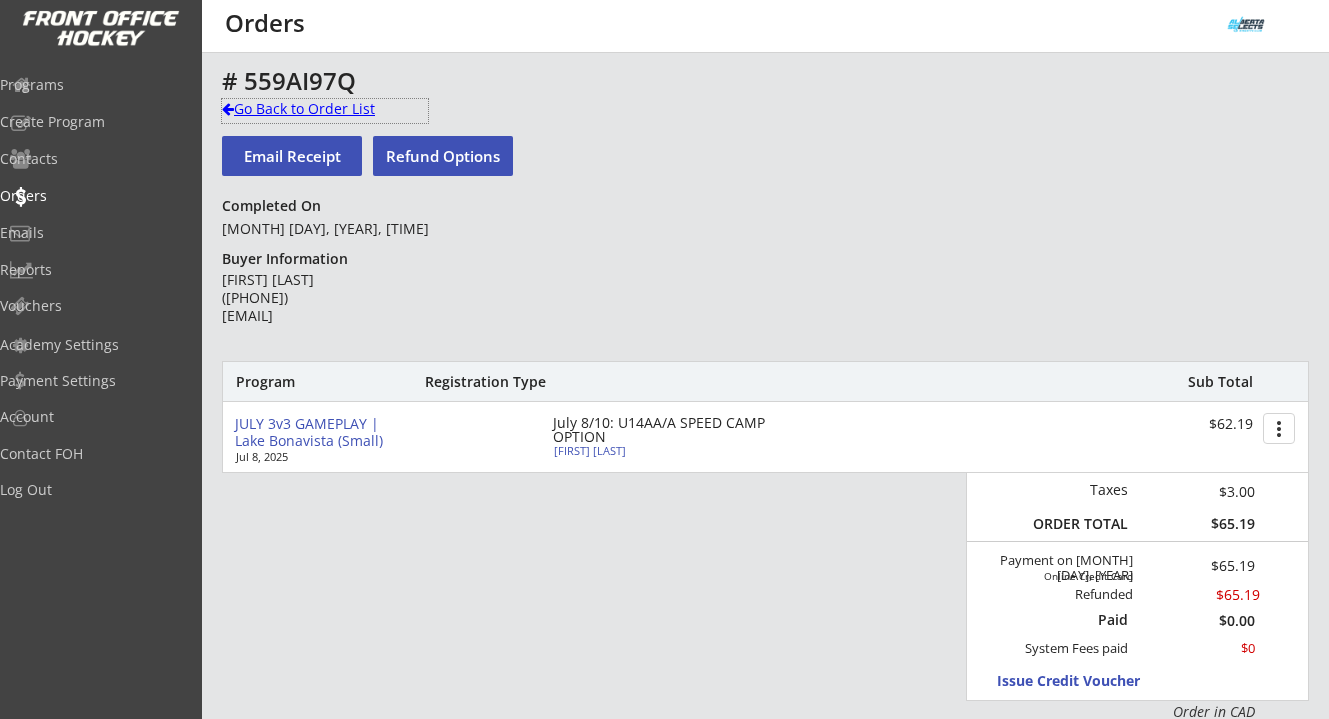 click on "Go Back to Order List" at bounding box center (325, 109) 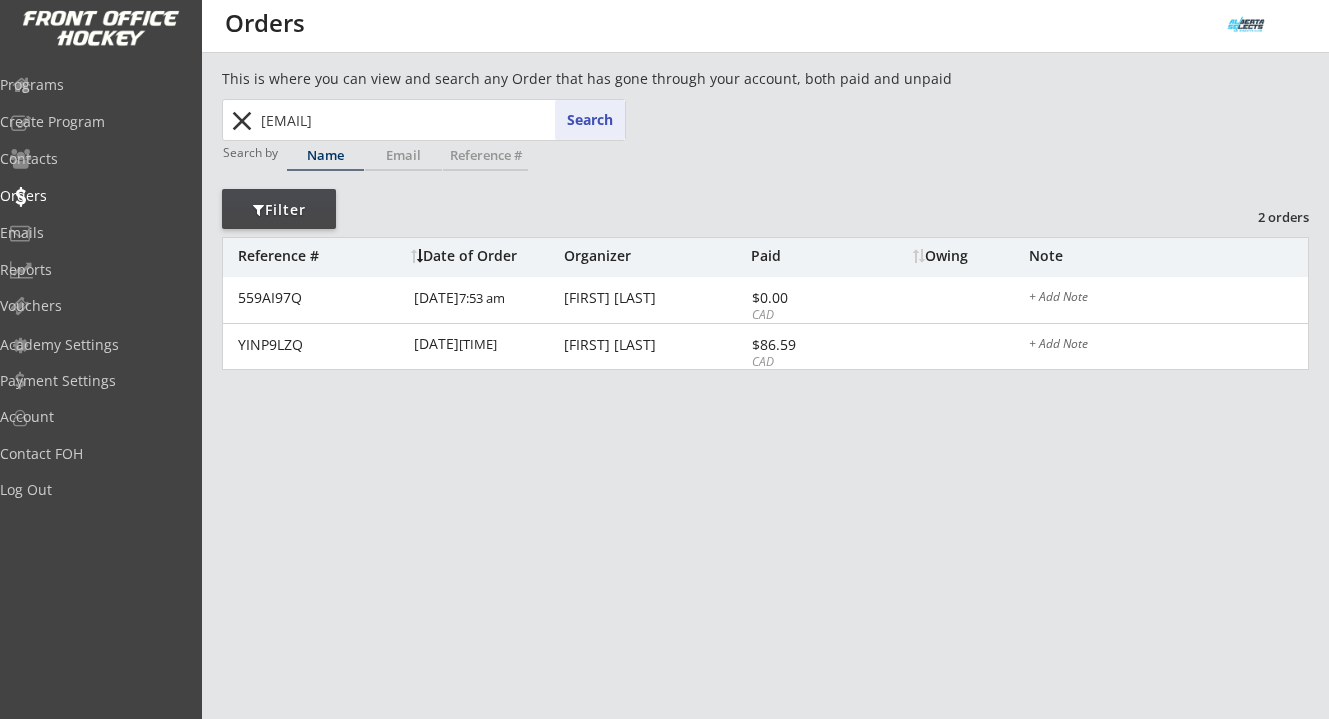 click on "[EMAIL]" at bounding box center [441, 120] 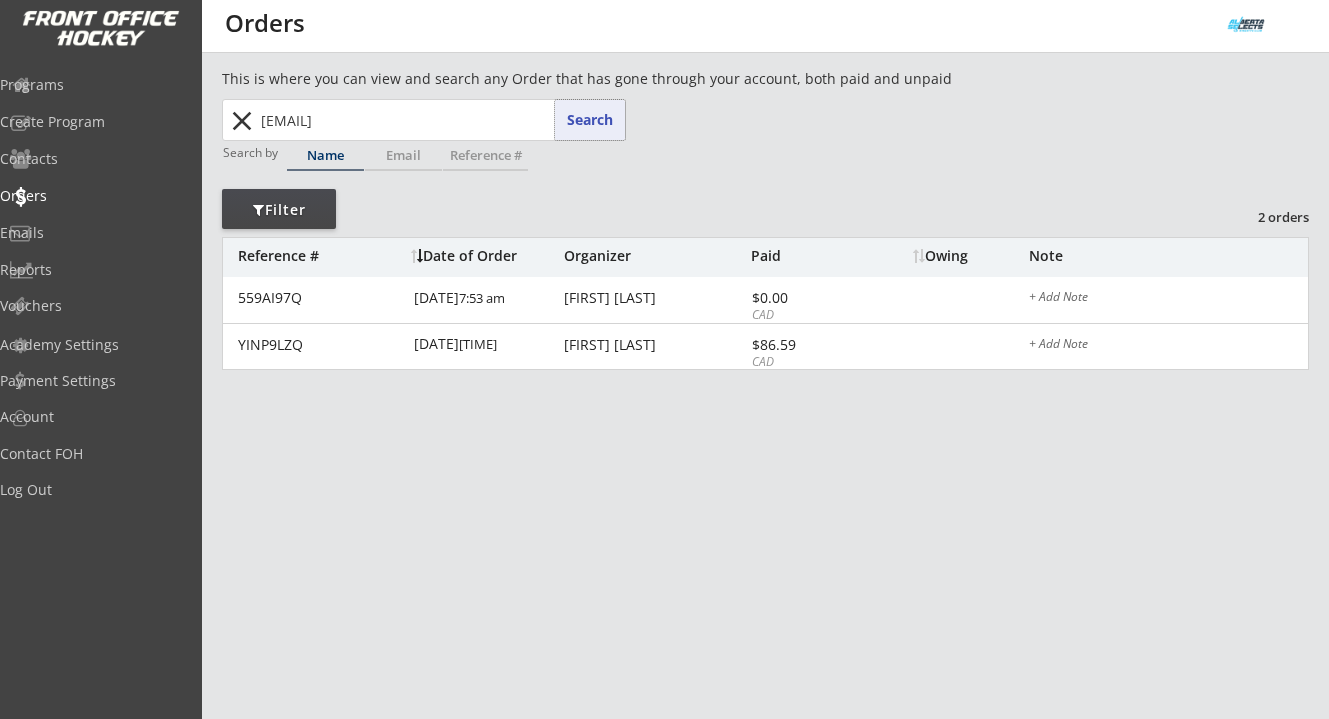 click on "Search" at bounding box center [590, 120] 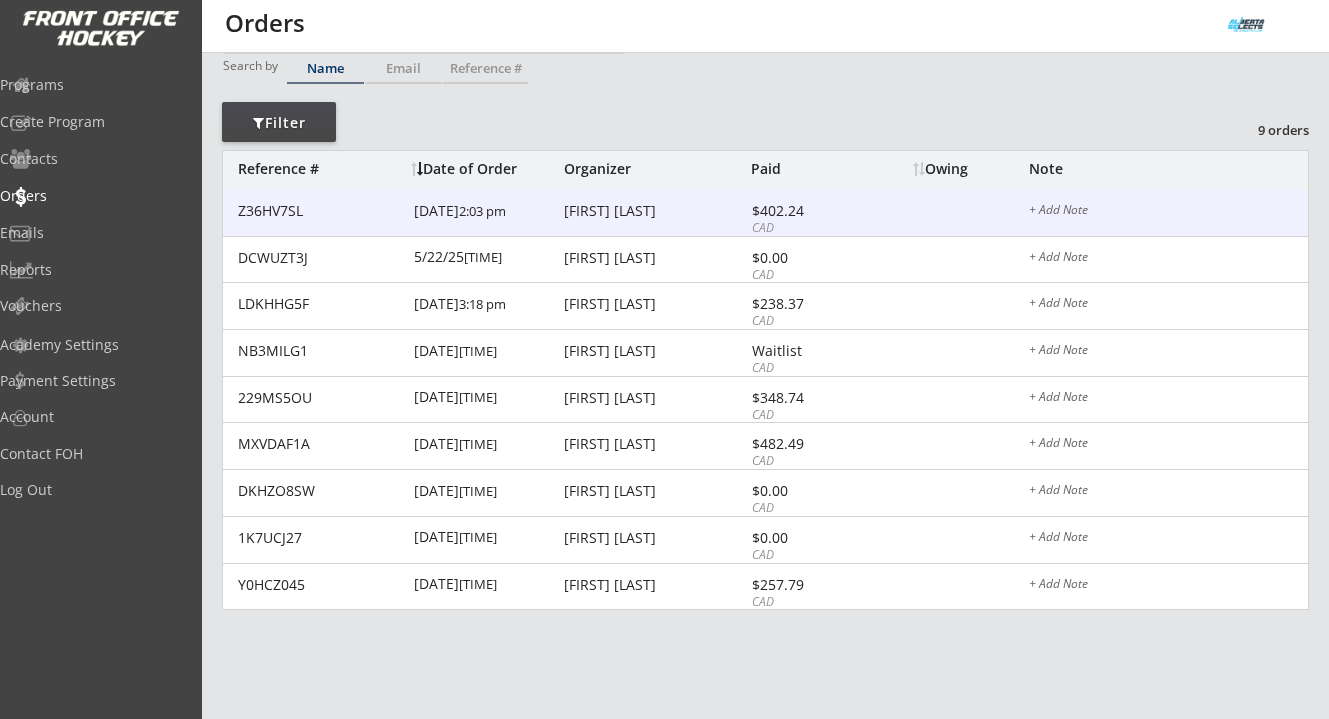 scroll, scrollTop: 97, scrollLeft: 0, axis: vertical 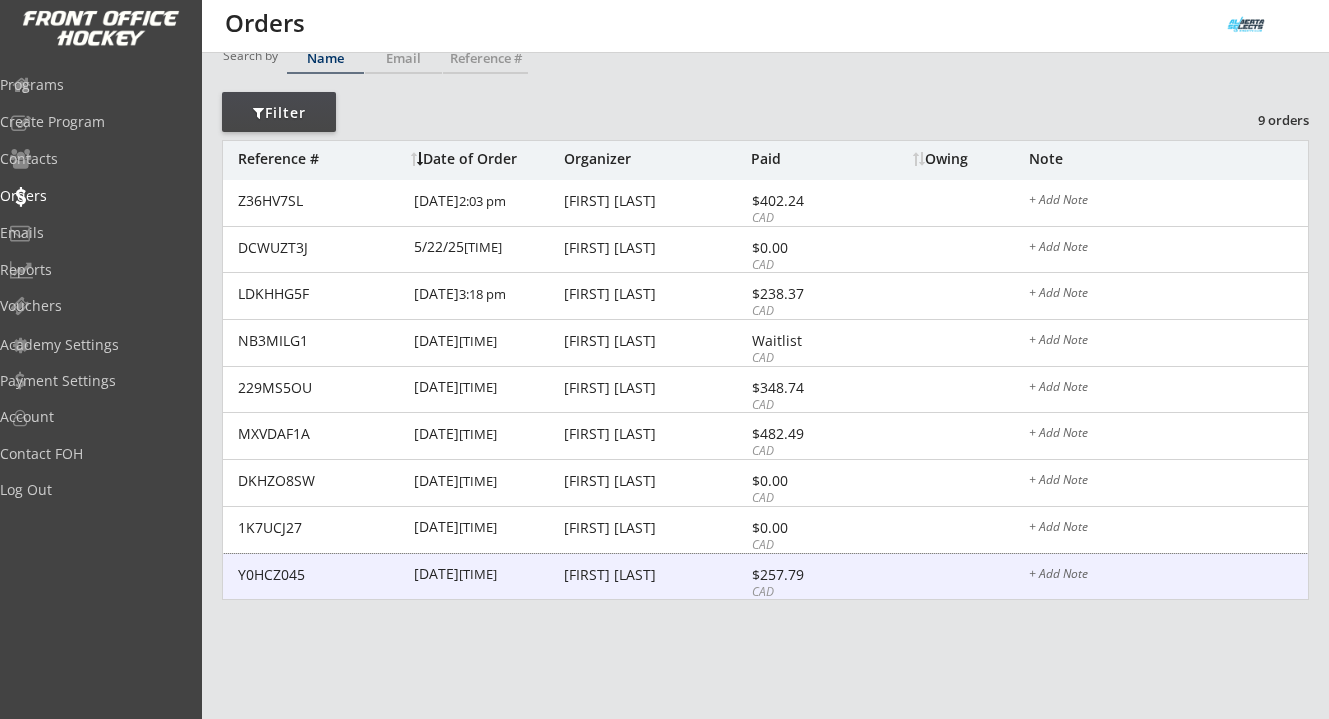 click on "[FIRST] [LAST]" at bounding box center [320, 575] 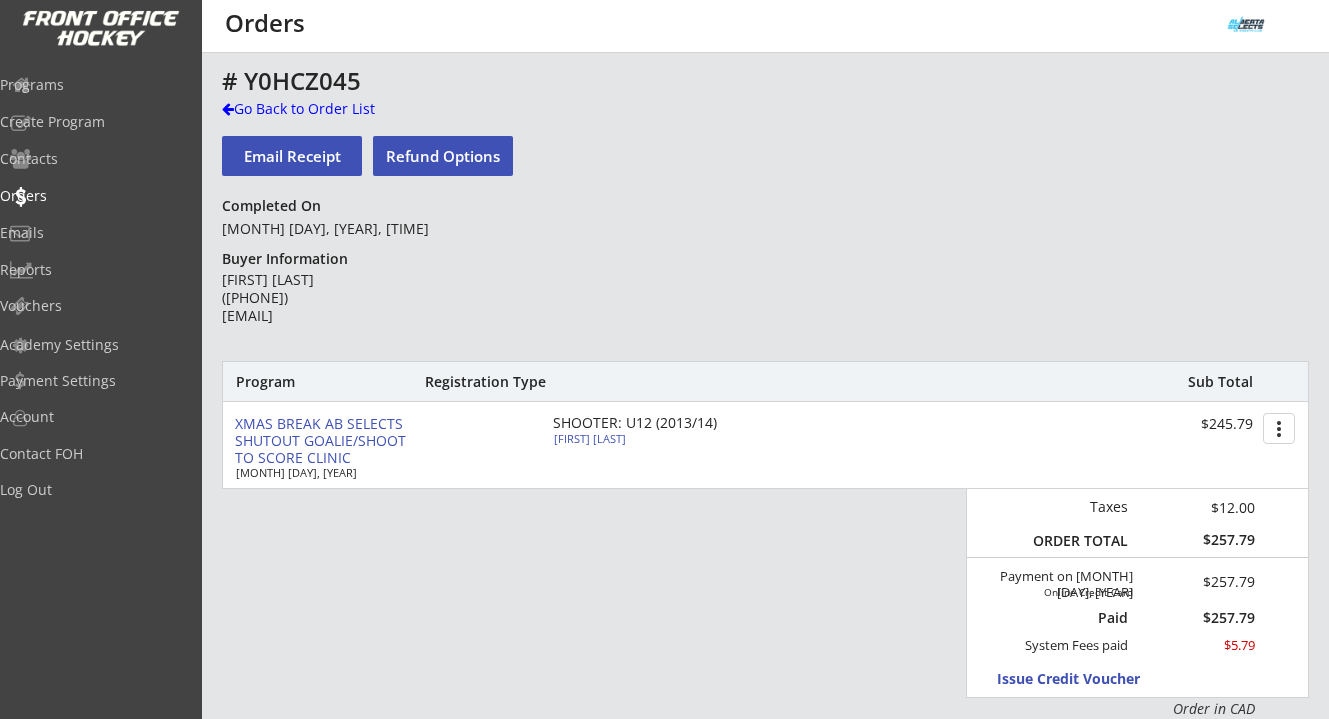 scroll, scrollTop: 8, scrollLeft: 0, axis: vertical 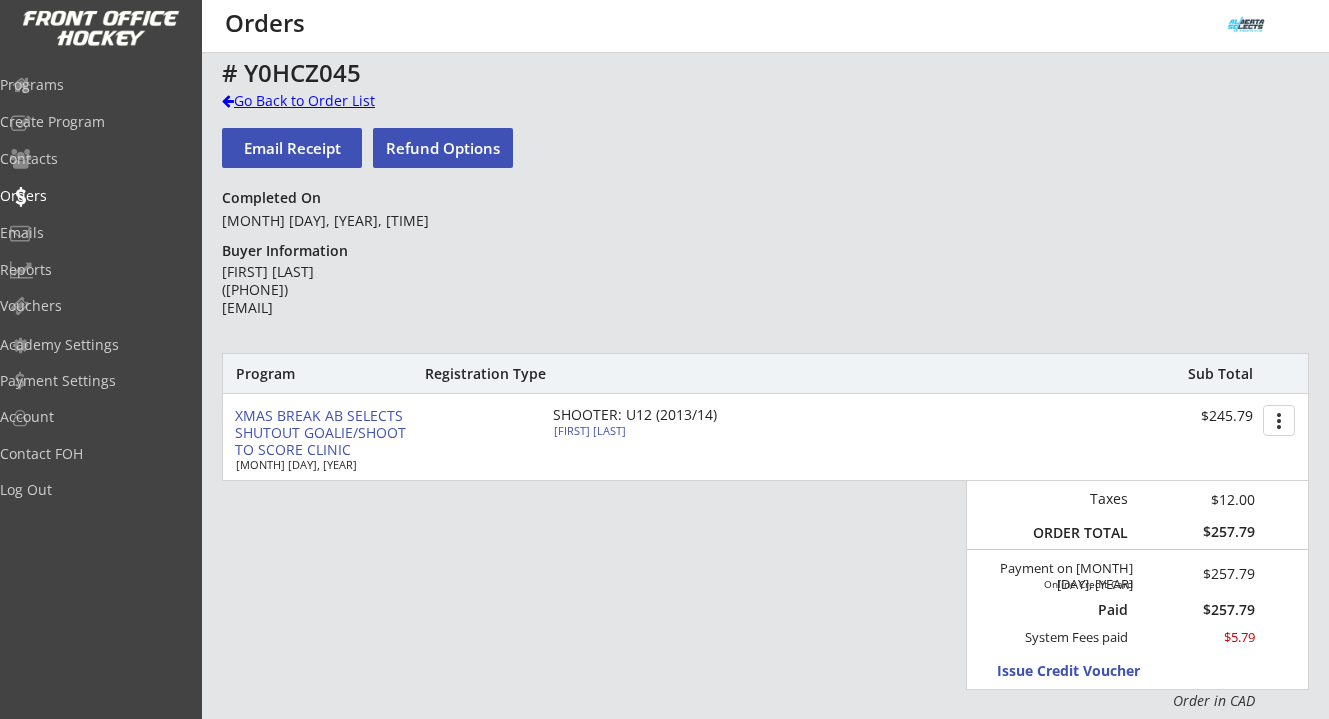 click on "Go Back to Order List" at bounding box center [0, 0] 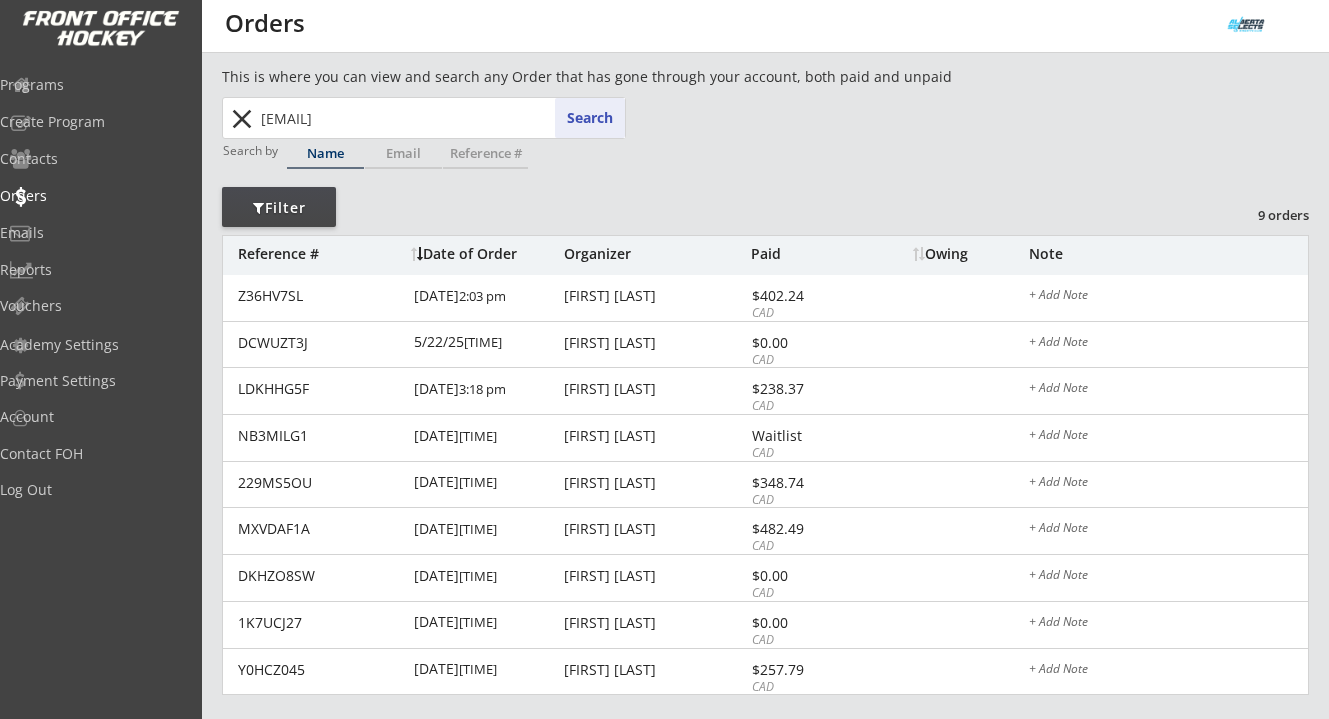 scroll, scrollTop: 0, scrollLeft: 0, axis: both 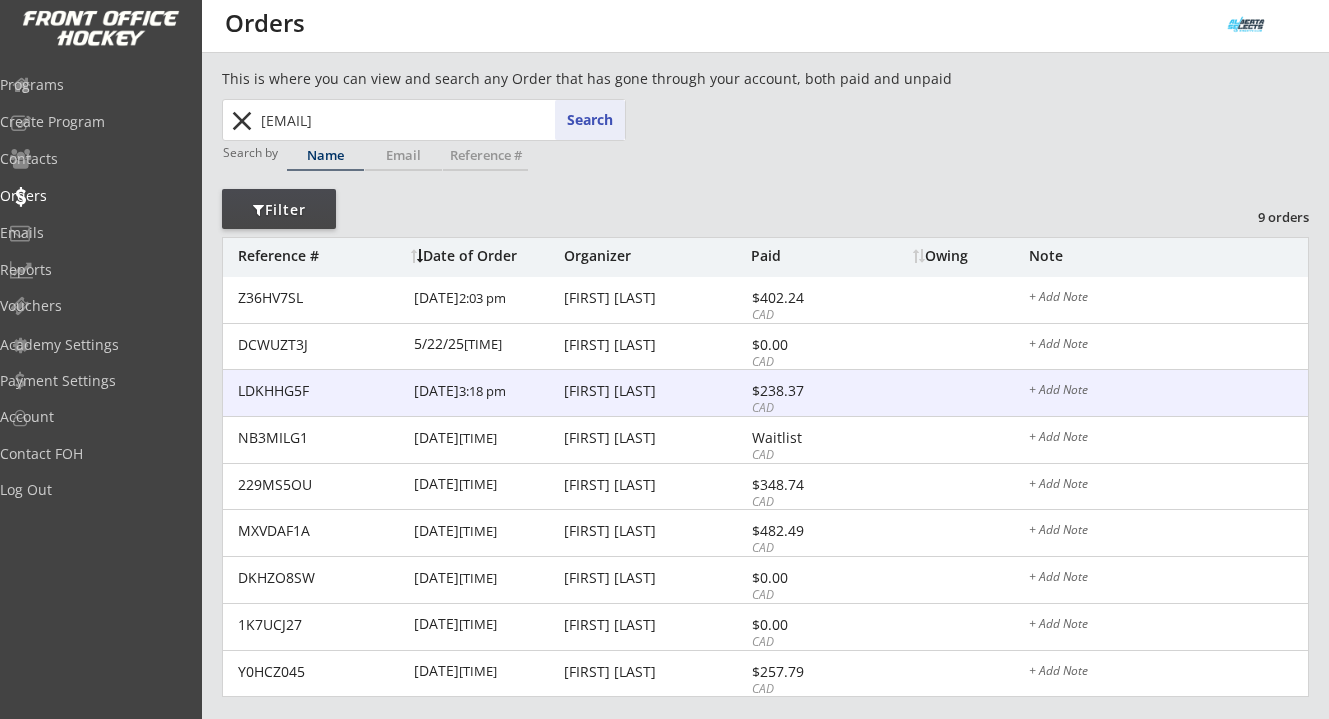 click on "[FIRST] [LAST]" at bounding box center (320, 391) 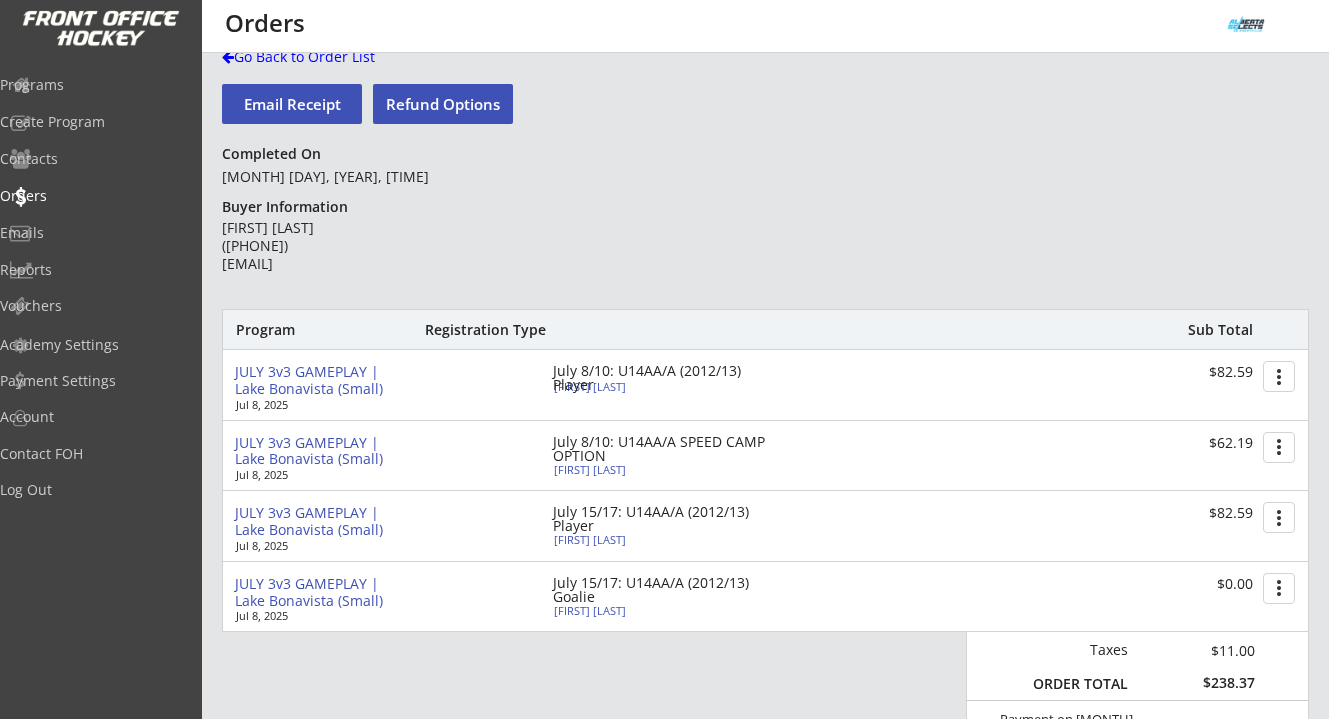 scroll, scrollTop: 0, scrollLeft: 0, axis: both 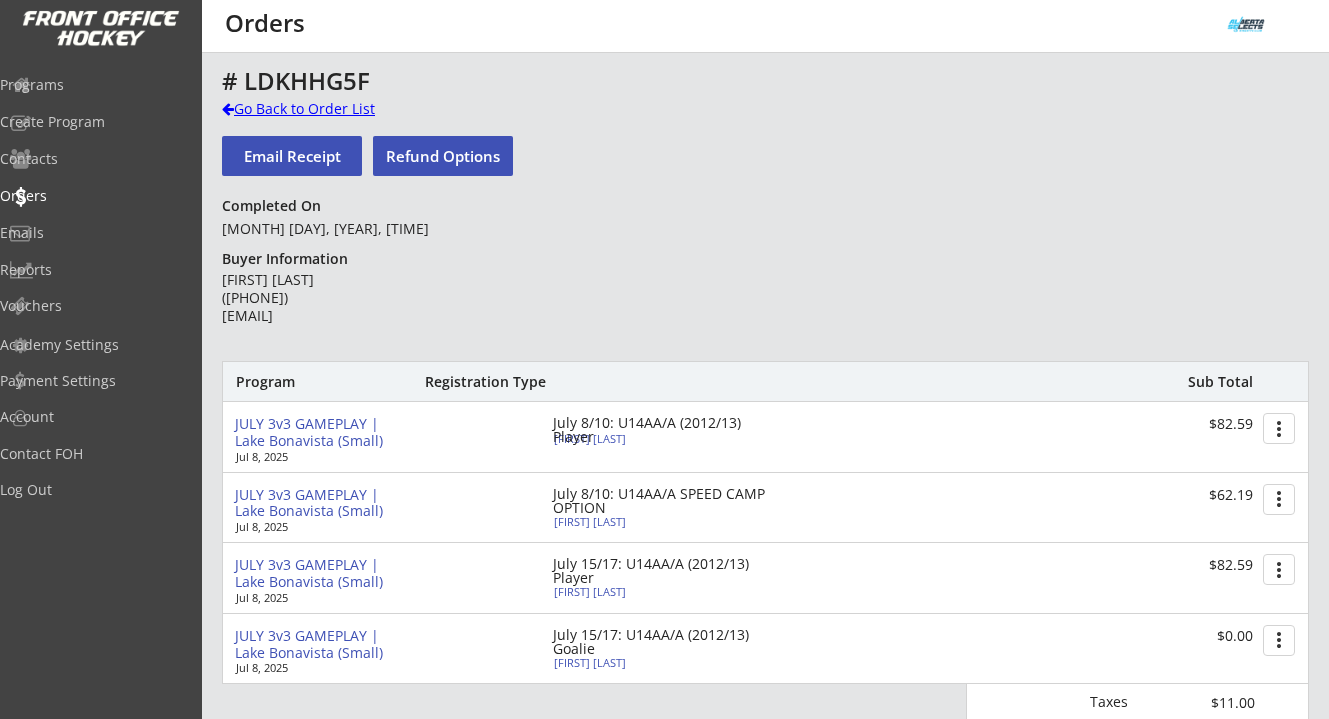 click on "Go Back to Order List" at bounding box center (0, 0) 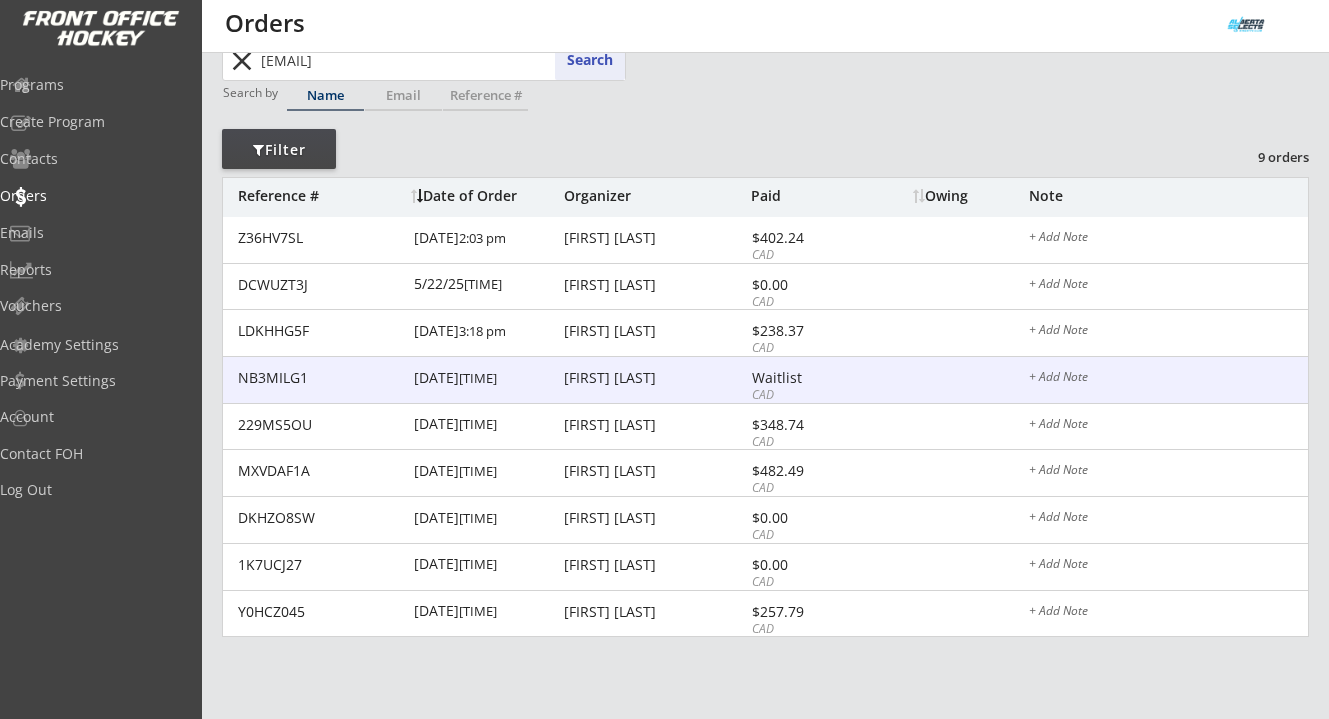 scroll, scrollTop: 63, scrollLeft: 0, axis: vertical 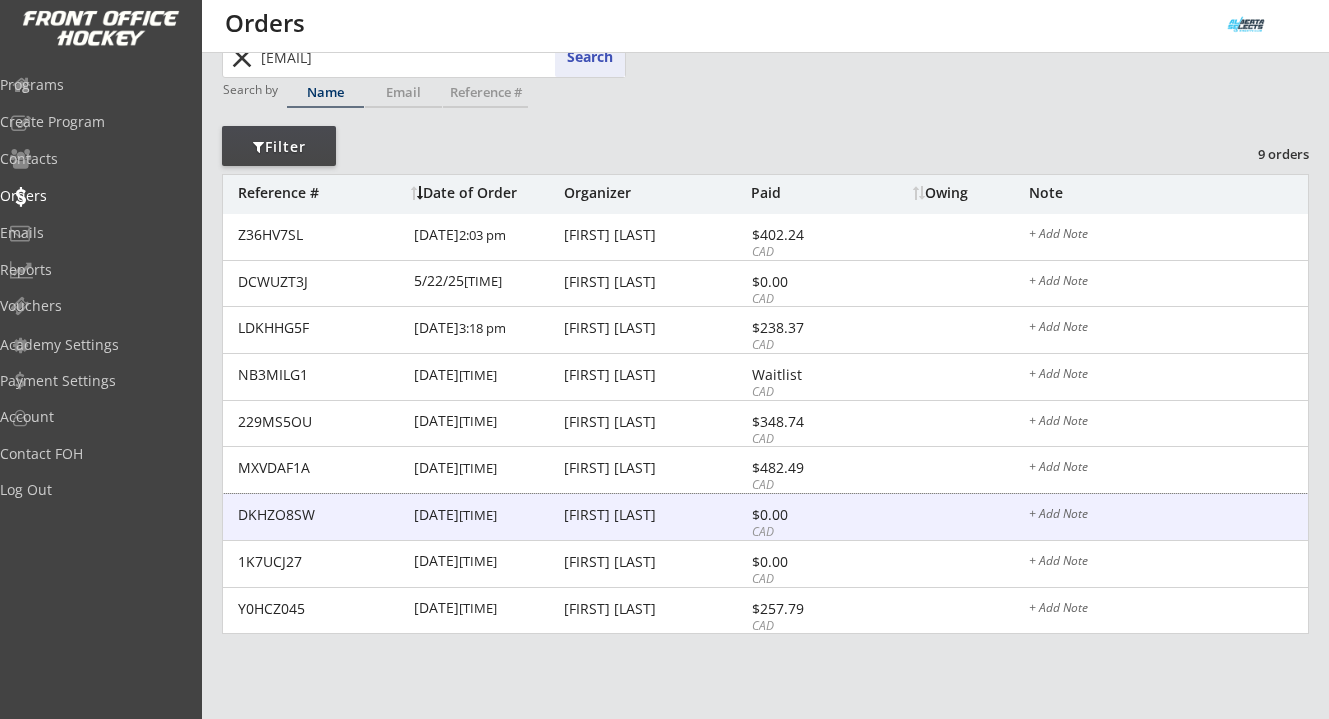 click on "[FIRST] [LAST]" at bounding box center [320, 515] 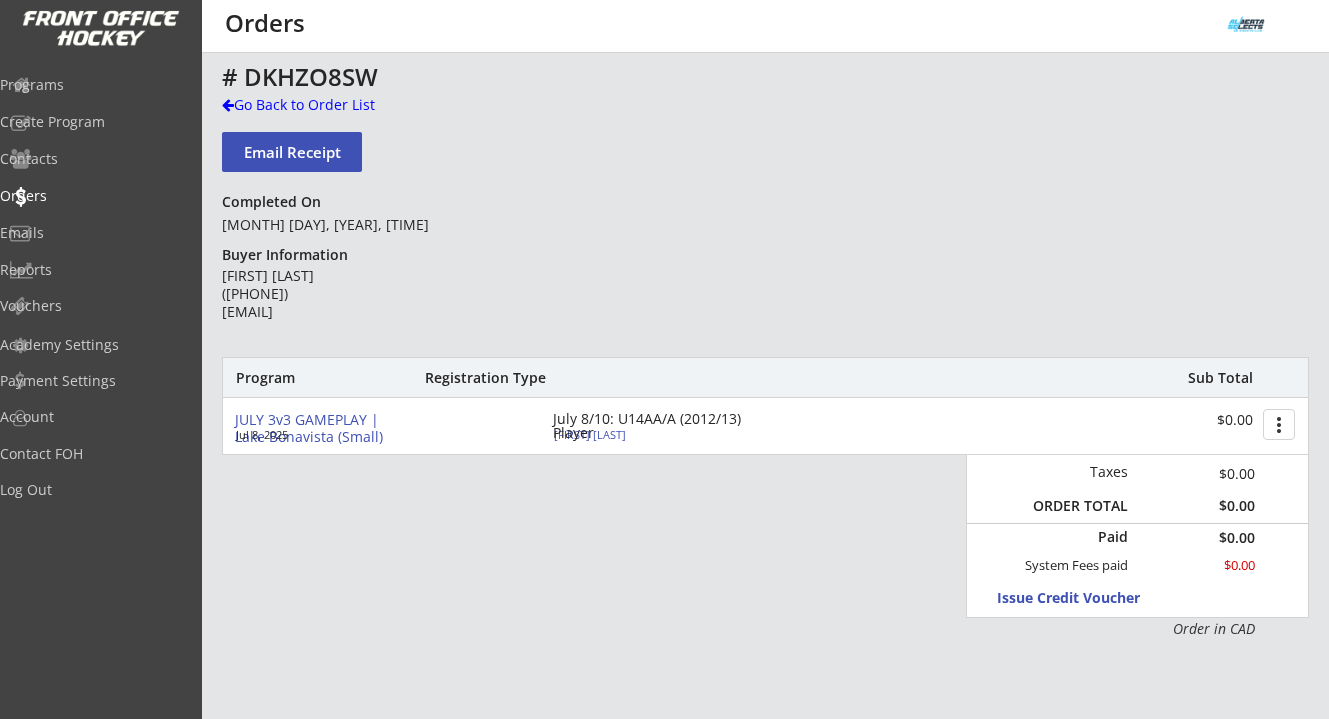 scroll, scrollTop: 0, scrollLeft: 0, axis: both 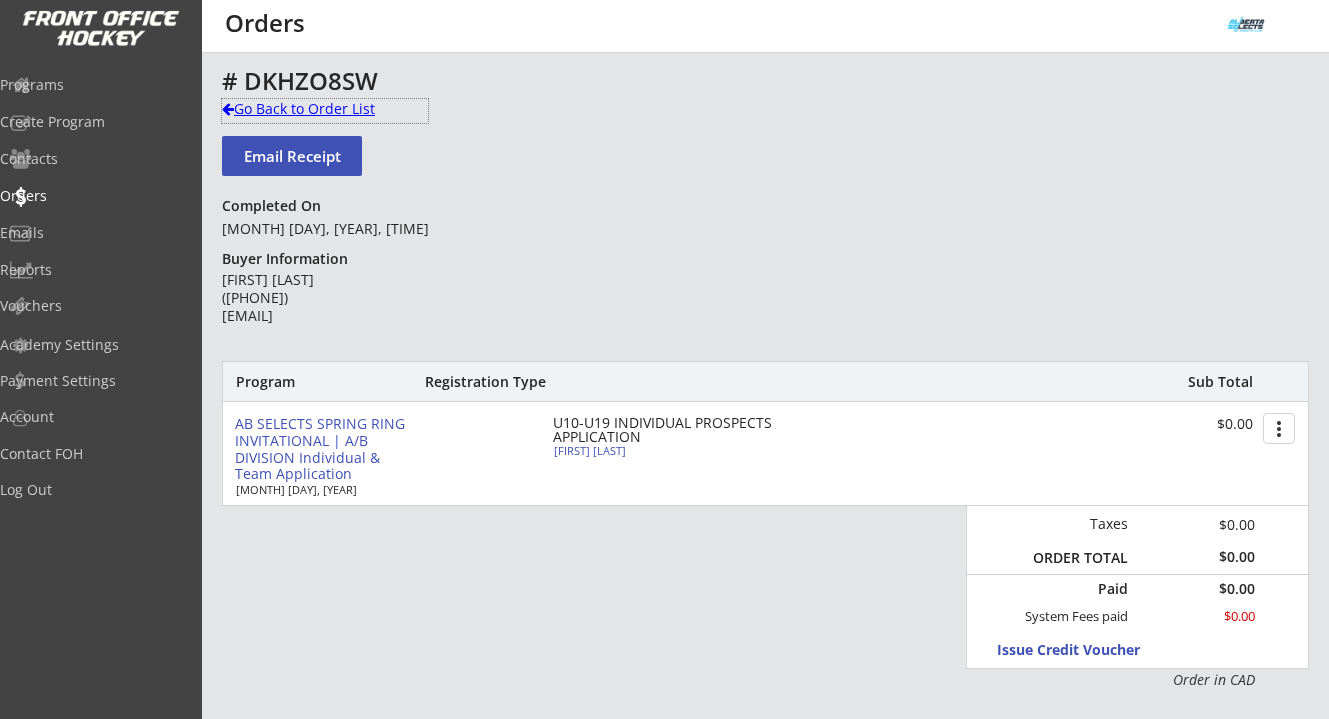 click on "Go Back to Order List" at bounding box center (325, 109) 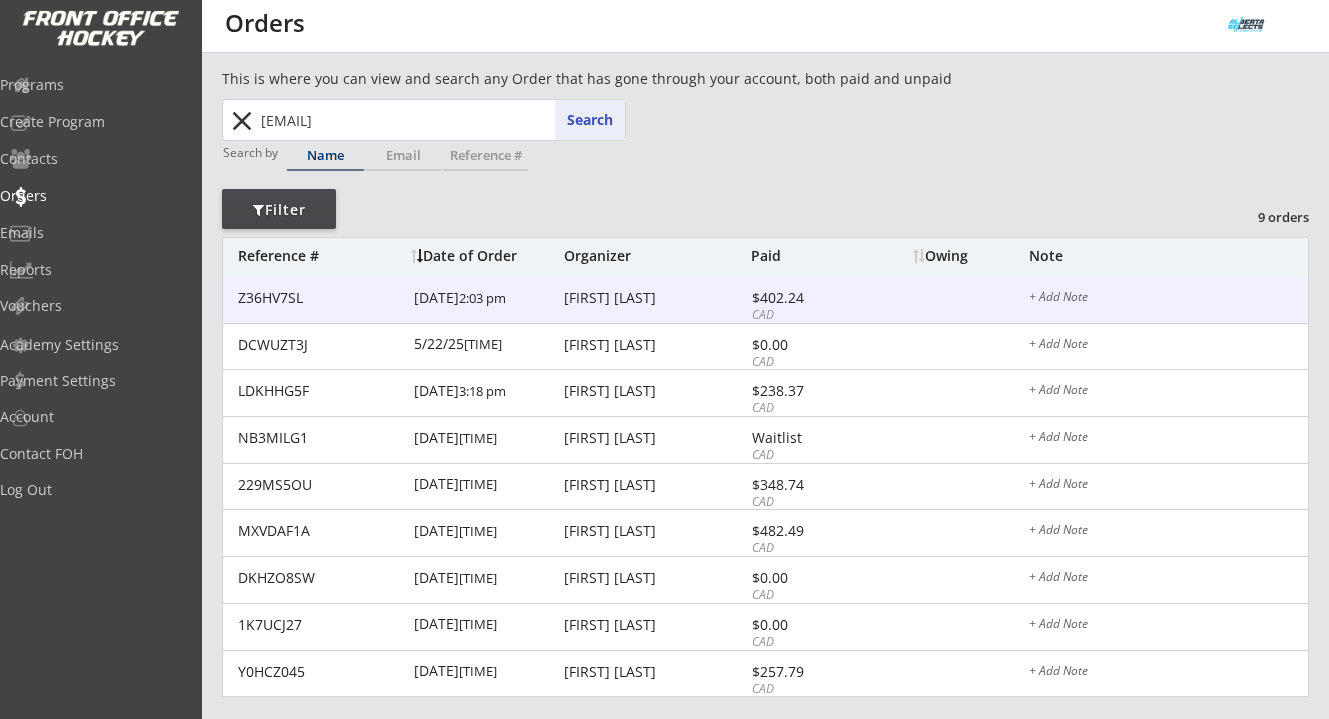 click on "[FIRST] [LAST]" at bounding box center (320, 298) 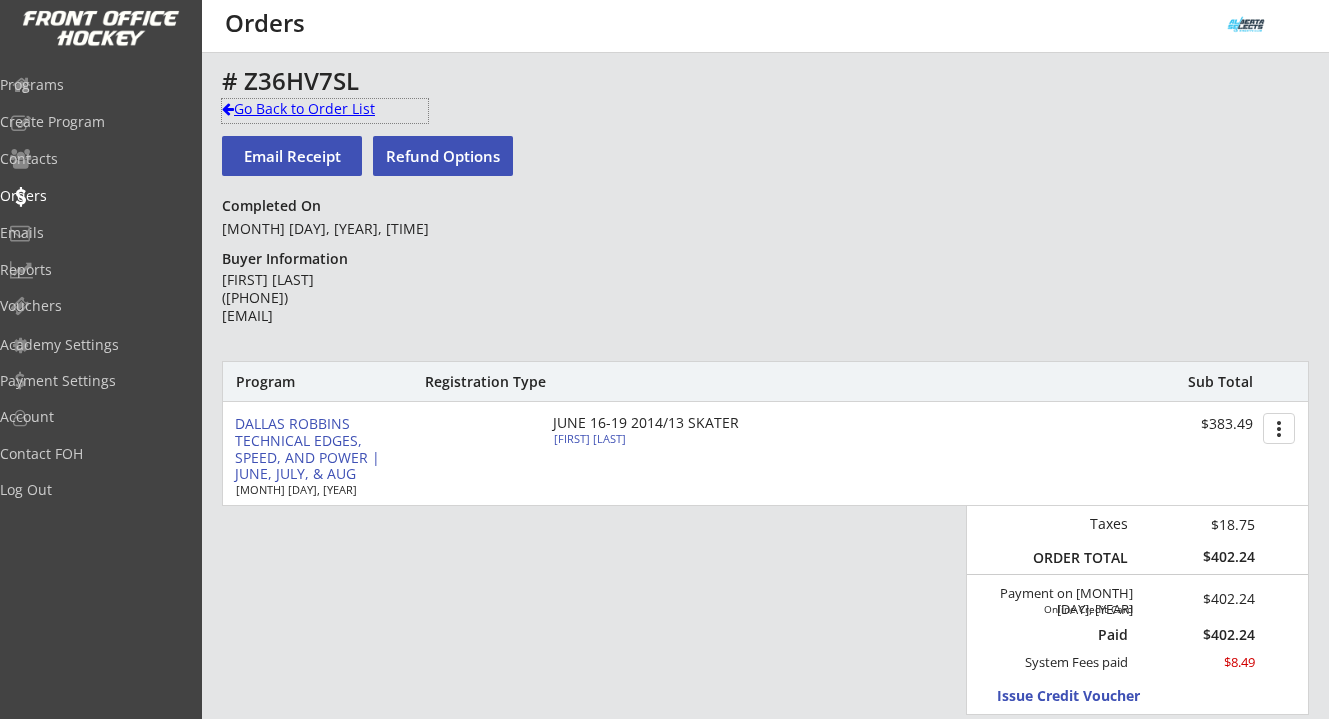 click on "Go Back to Order List" at bounding box center (325, 109) 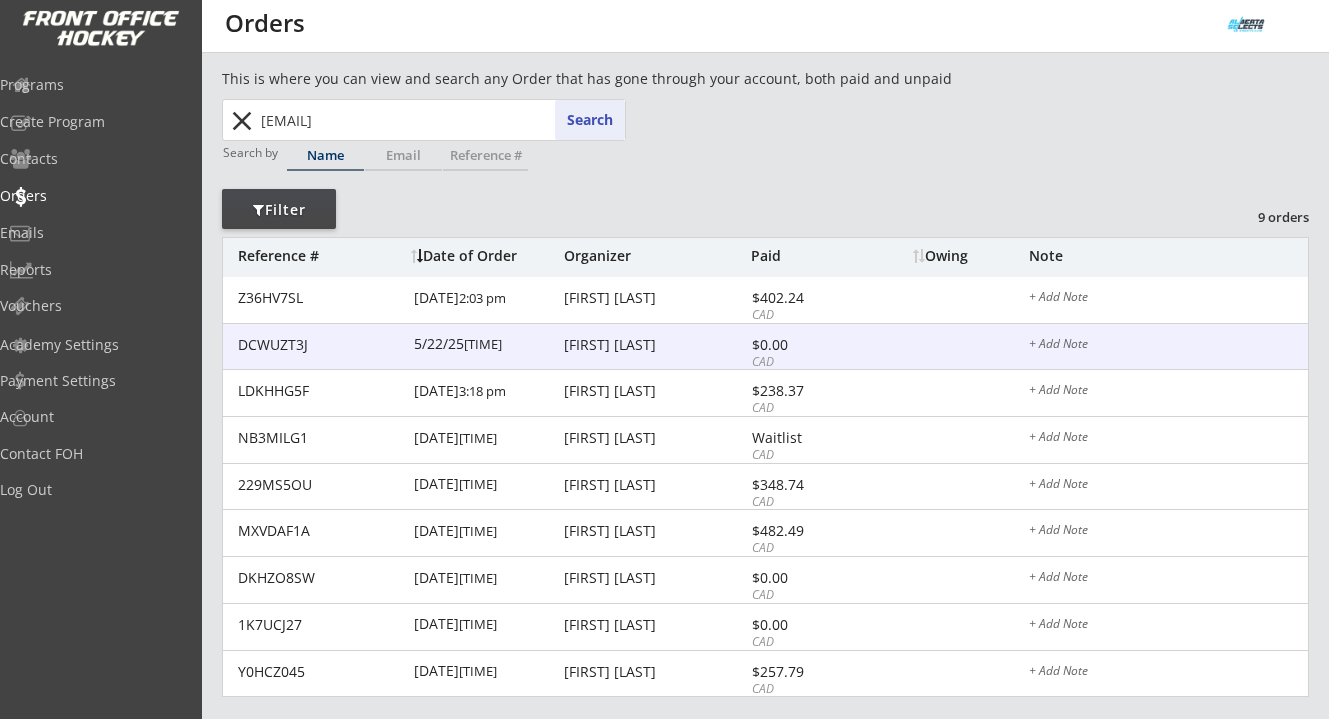 click on "[FIRST] [LAST]" at bounding box center [320, 345] 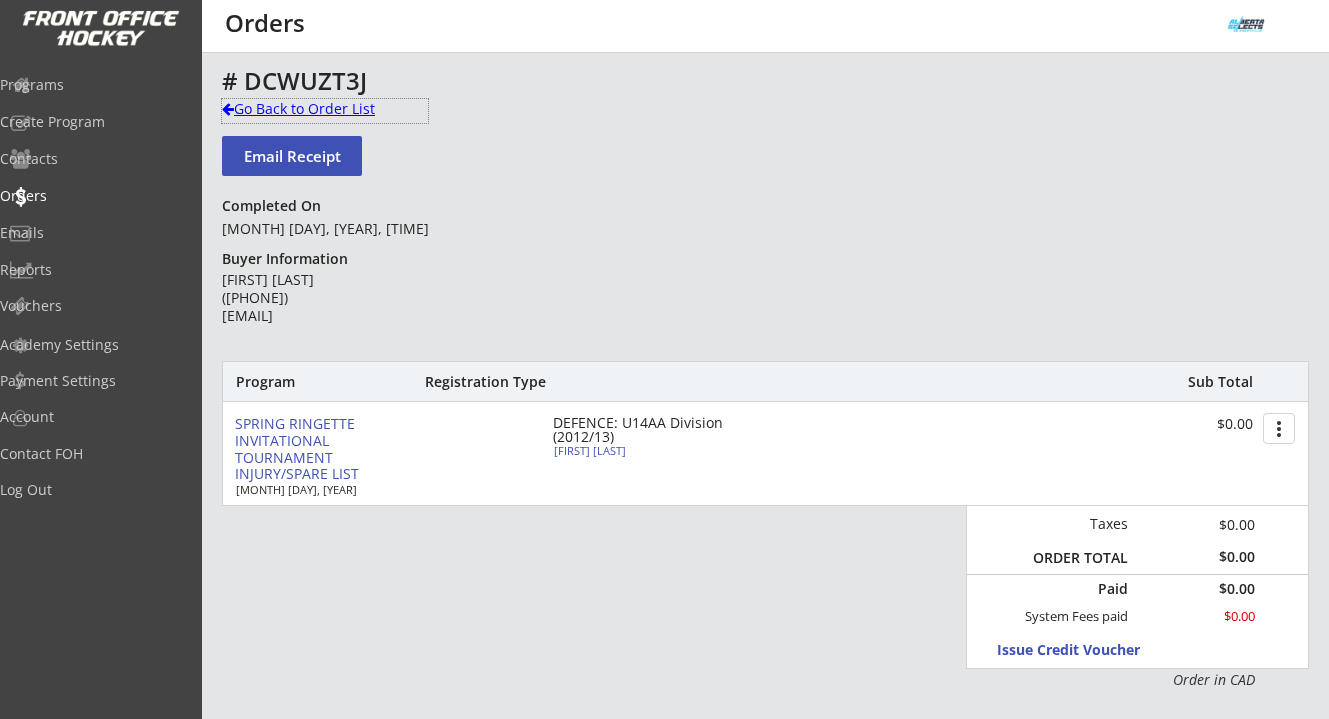 click on "Go Back to Order List" at bounding box center [325, 109] 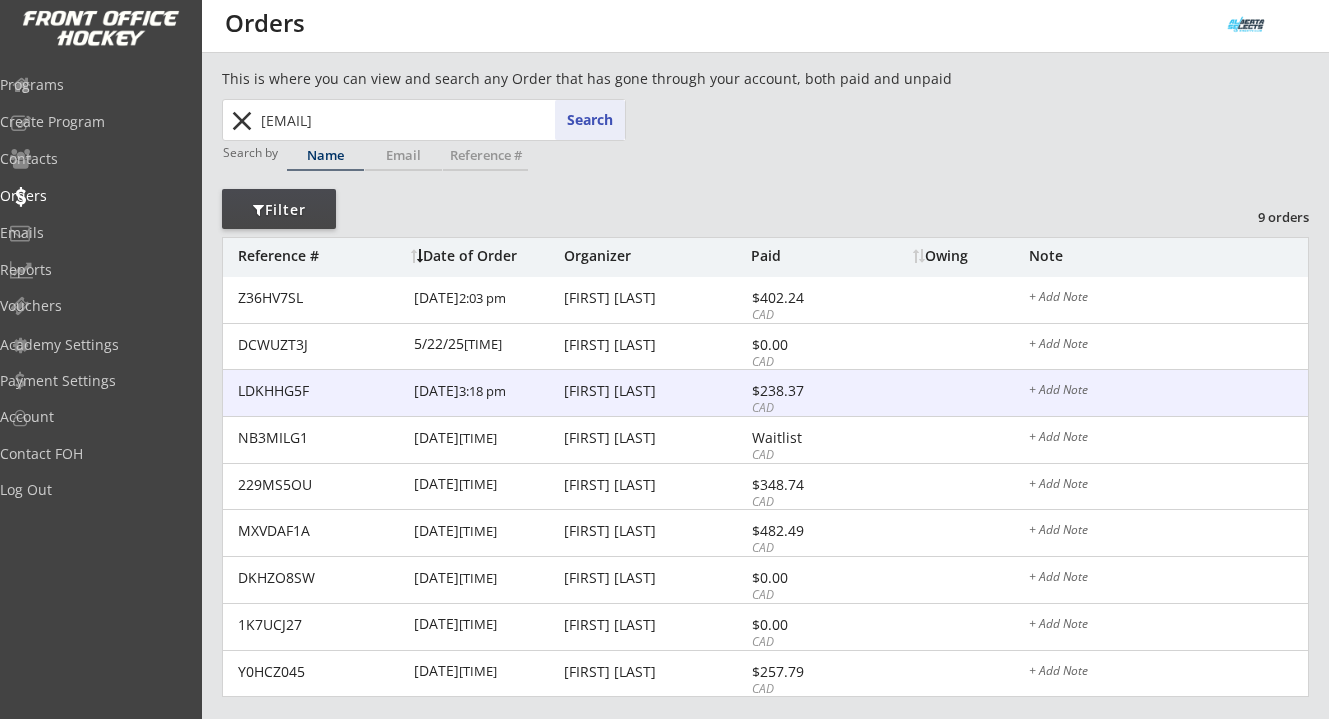 click on "[FIRST] [LAST]" at bounding box center (320, 391) 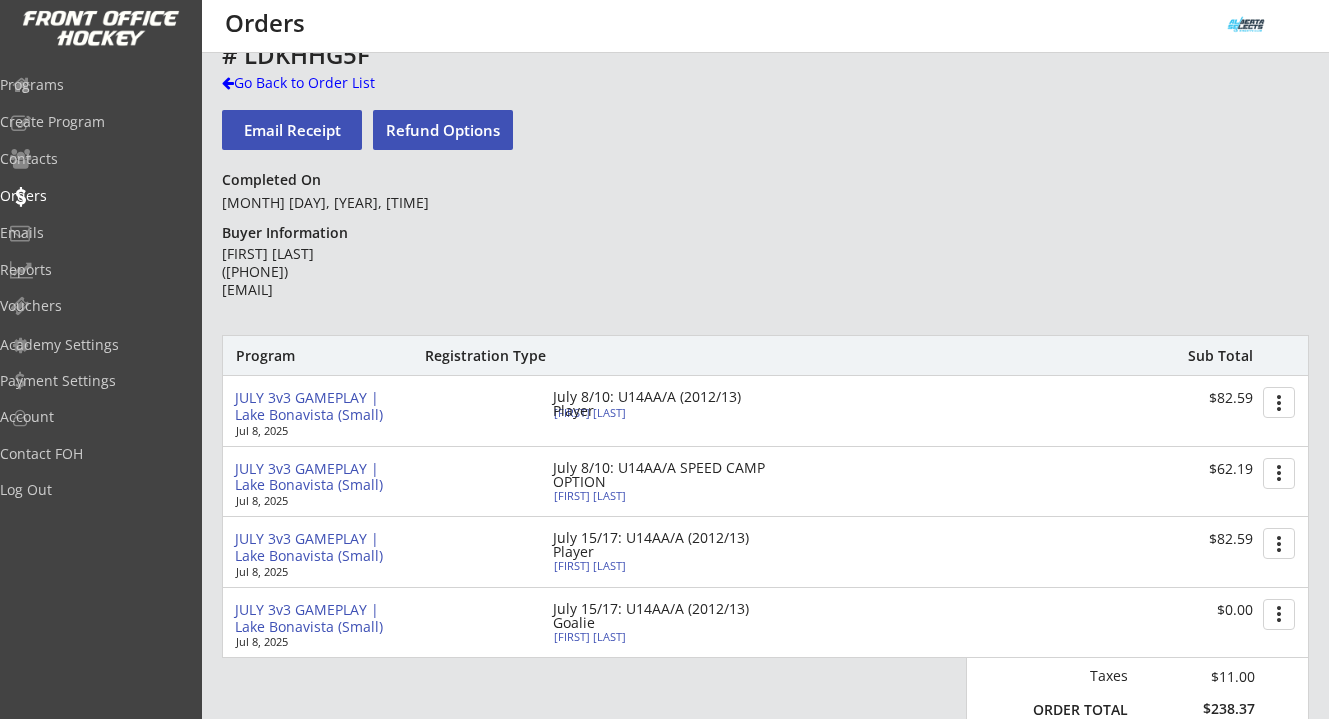 scroll, scrollTop: 37, scrollLeft: 0, axis: vertical 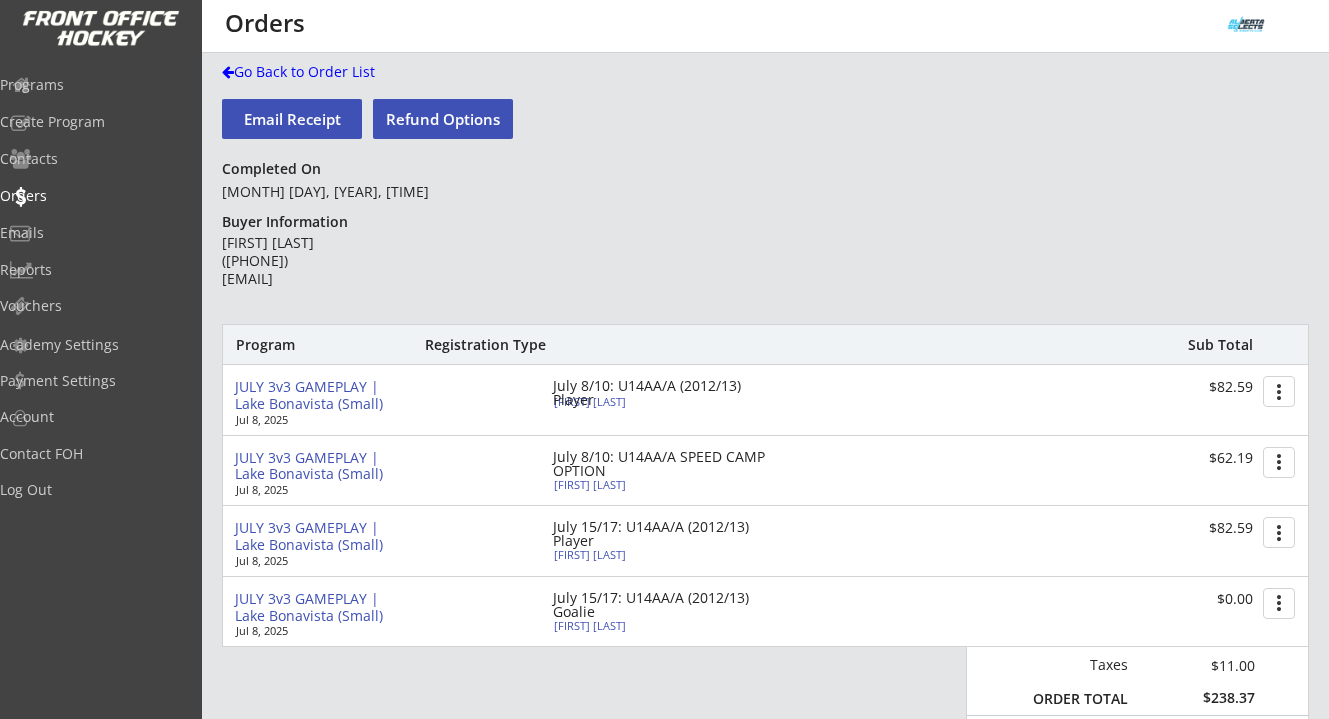 click on "Refund Options" at bounding box center [292, 119] 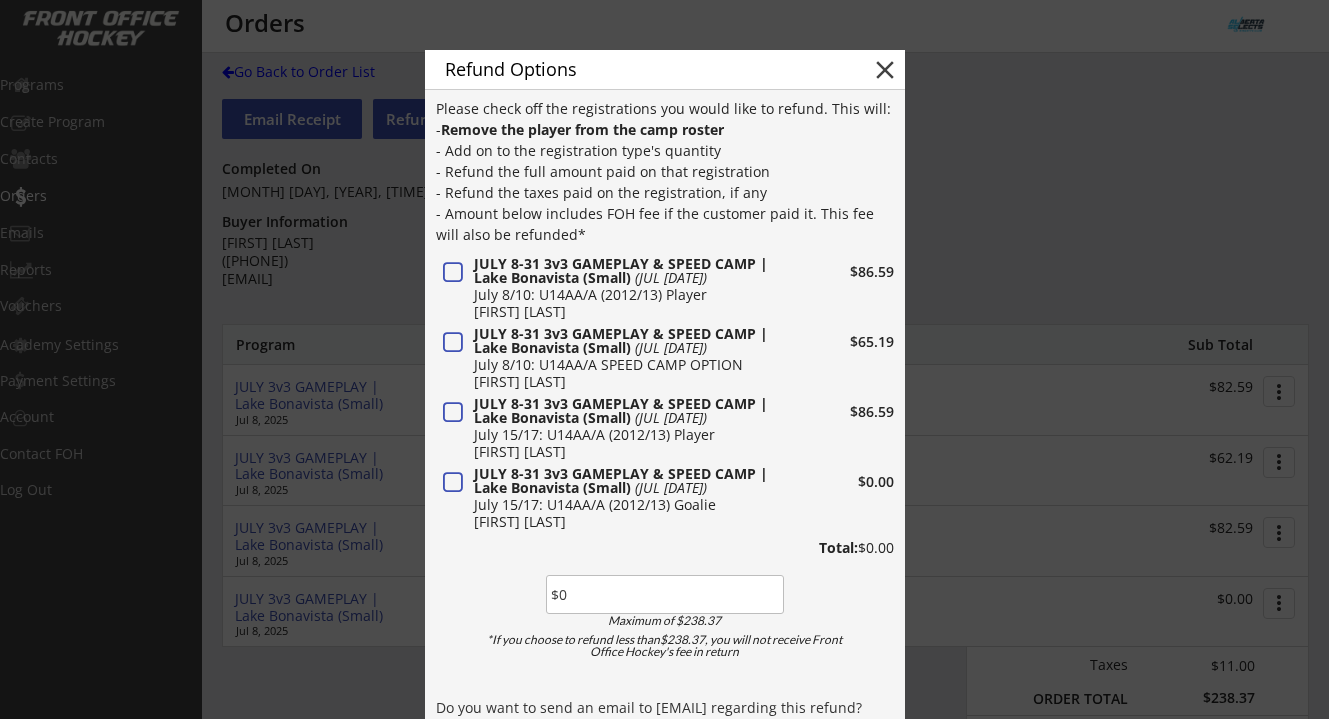 click at bounding box center [665, 594] 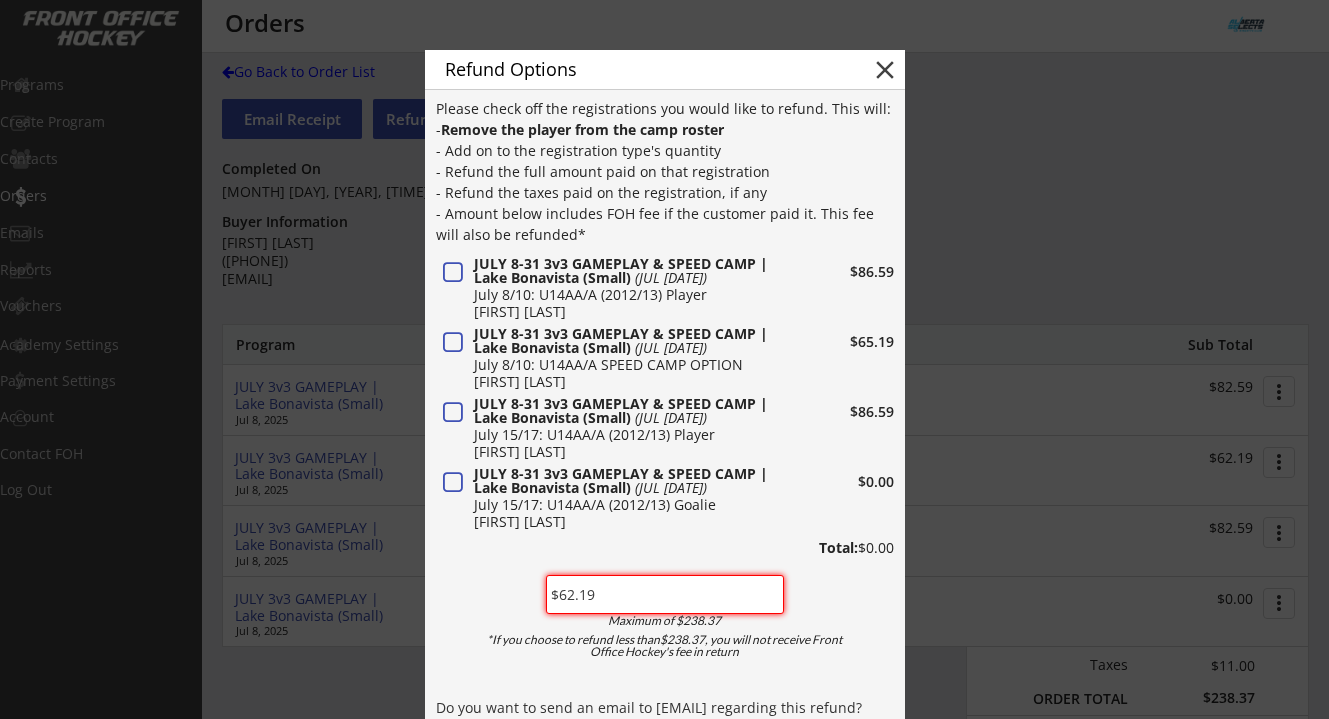 type on "$62.19" 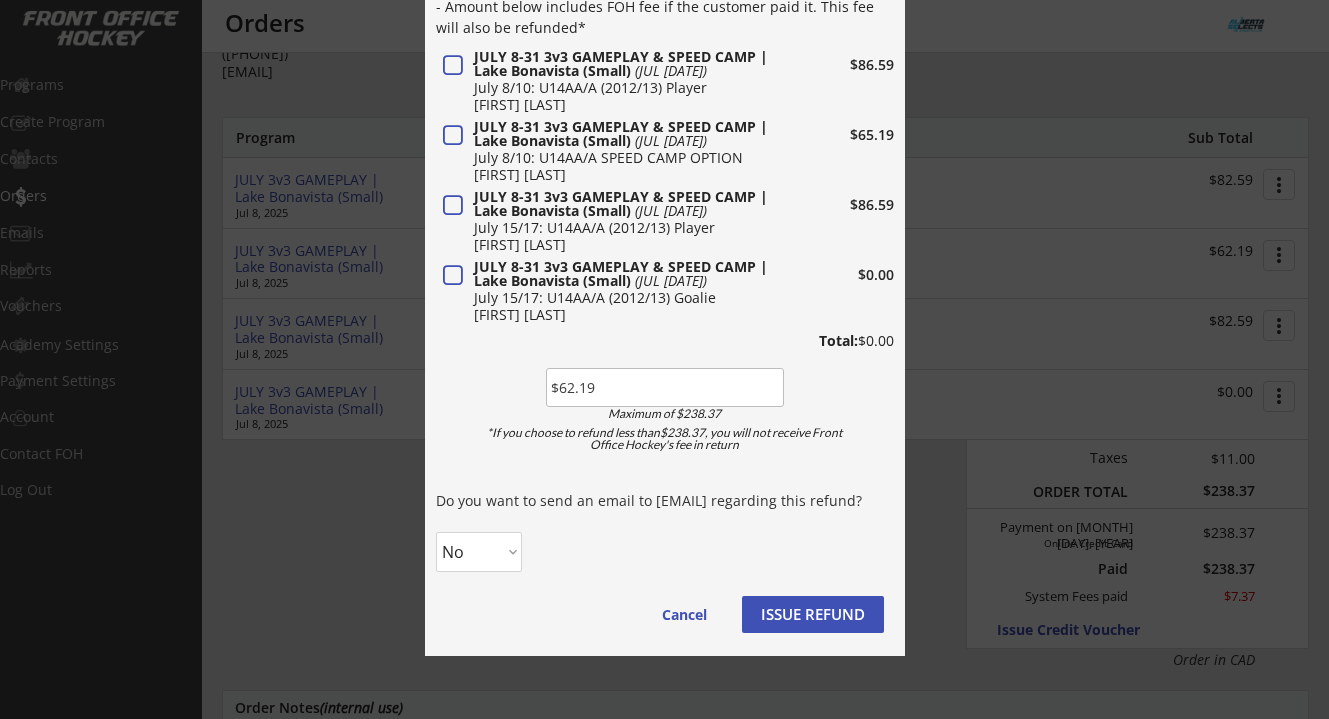 scroll, scrollTop: 287, scrollLeft: 0, axis: vertical 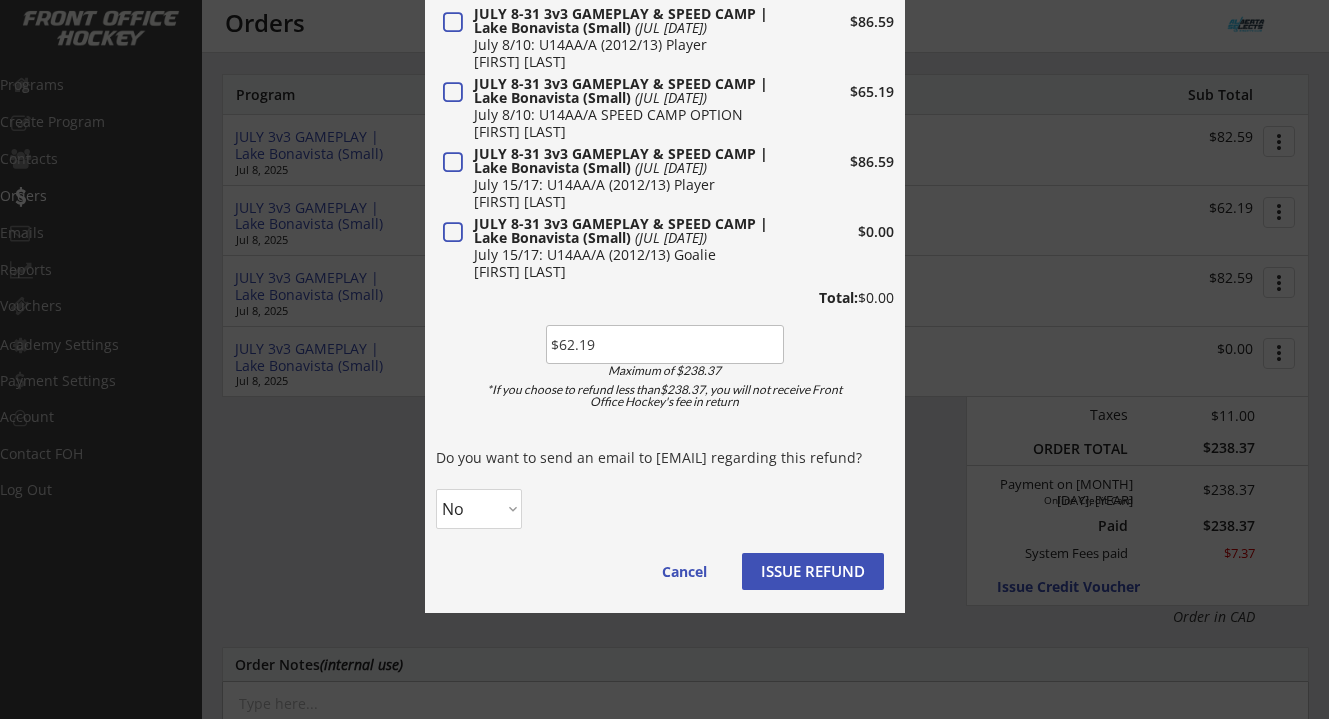 click on "No Yes" at bounding box center [479, 509] 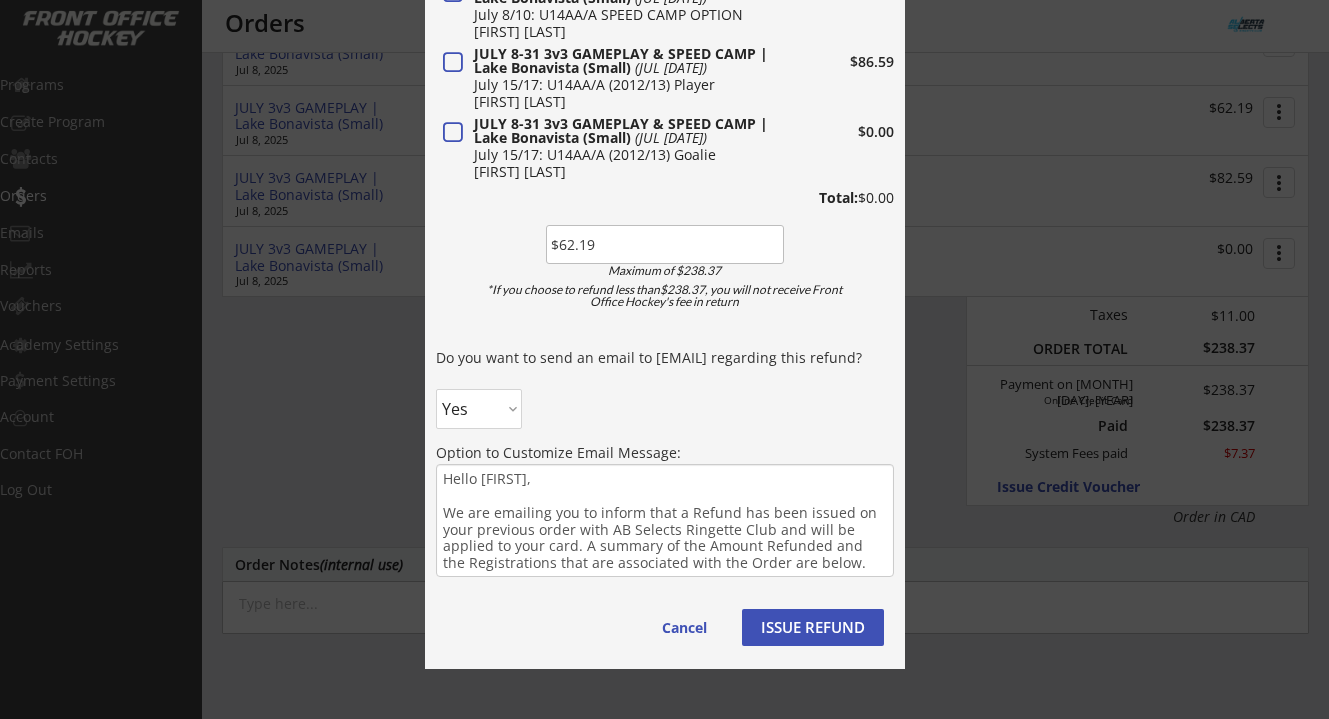 scroll, scrollTop: 399, scrollLeft: 0, axis: vertical 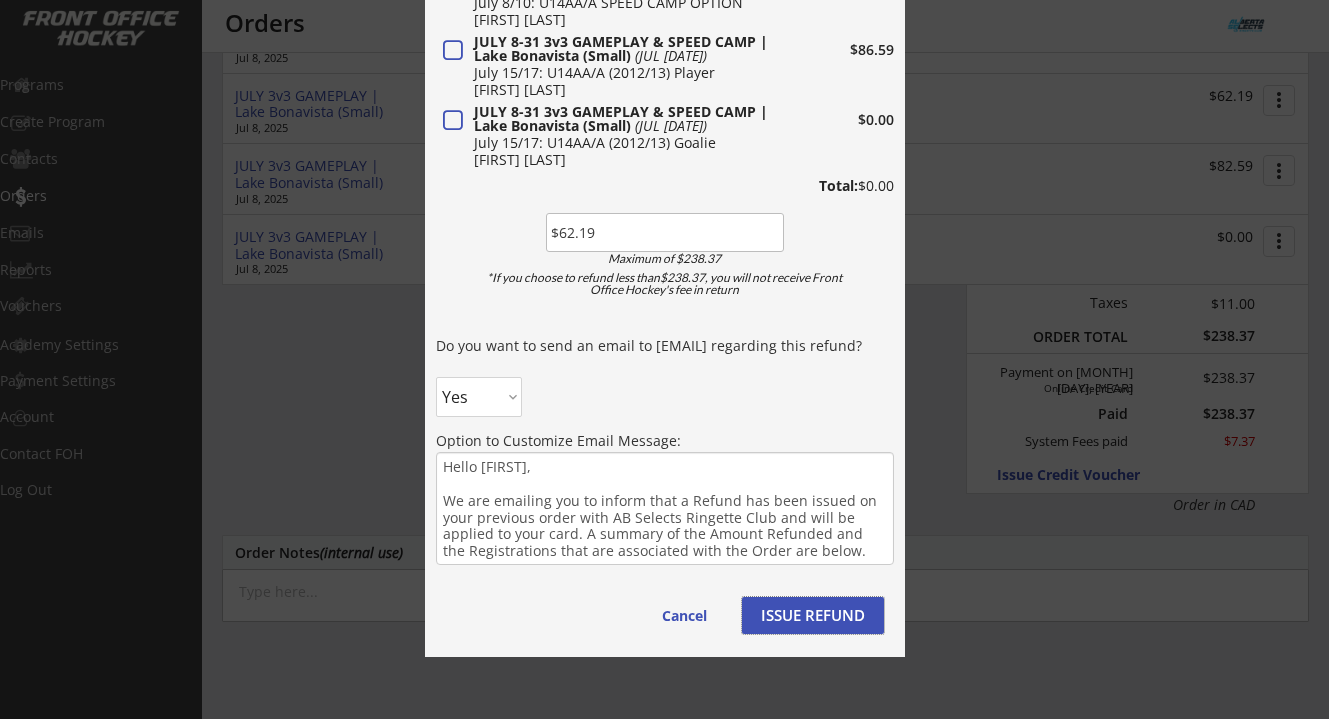 drag, startPoint x: 804, startPoint y: 619, endPoint x: 798, endPoint y: 545, distance: 74.24284 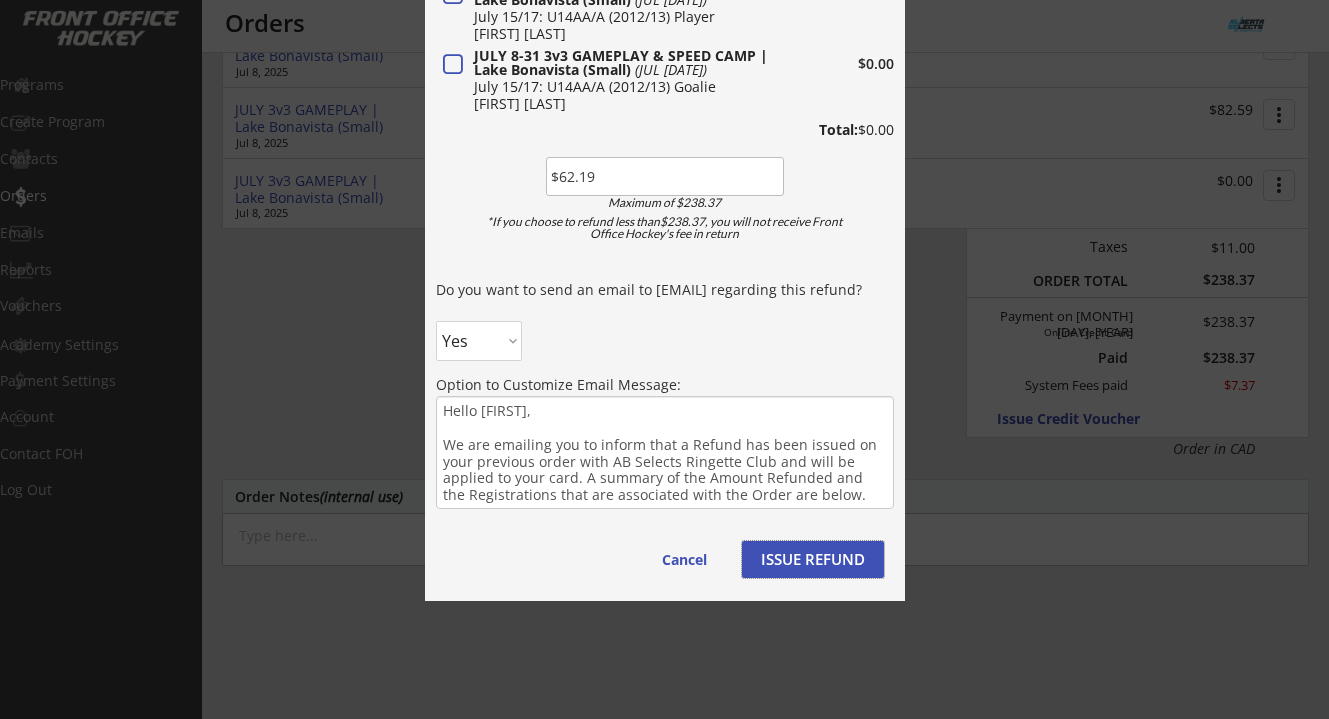 scroll, scrollTop: 448, scrollLeft: 0, axis: vertical 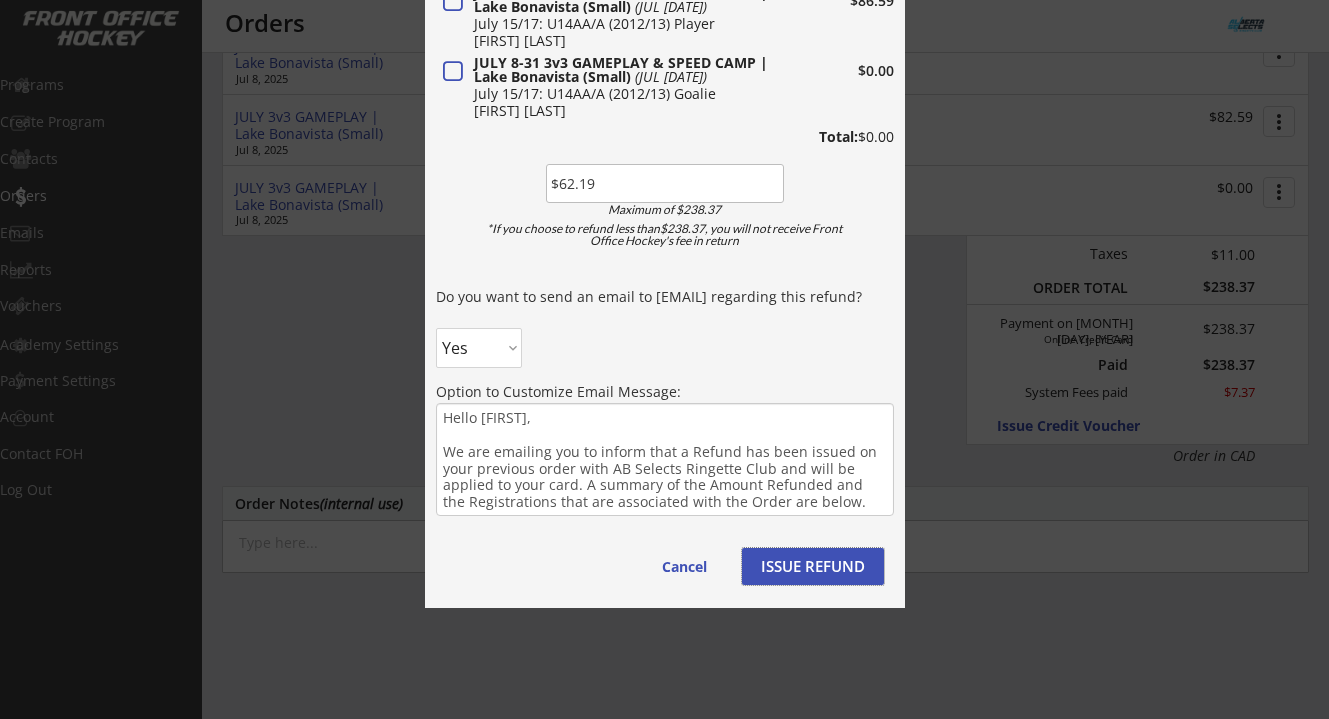 click on "ISSUE REFUND" at bounding box center (813, 566) 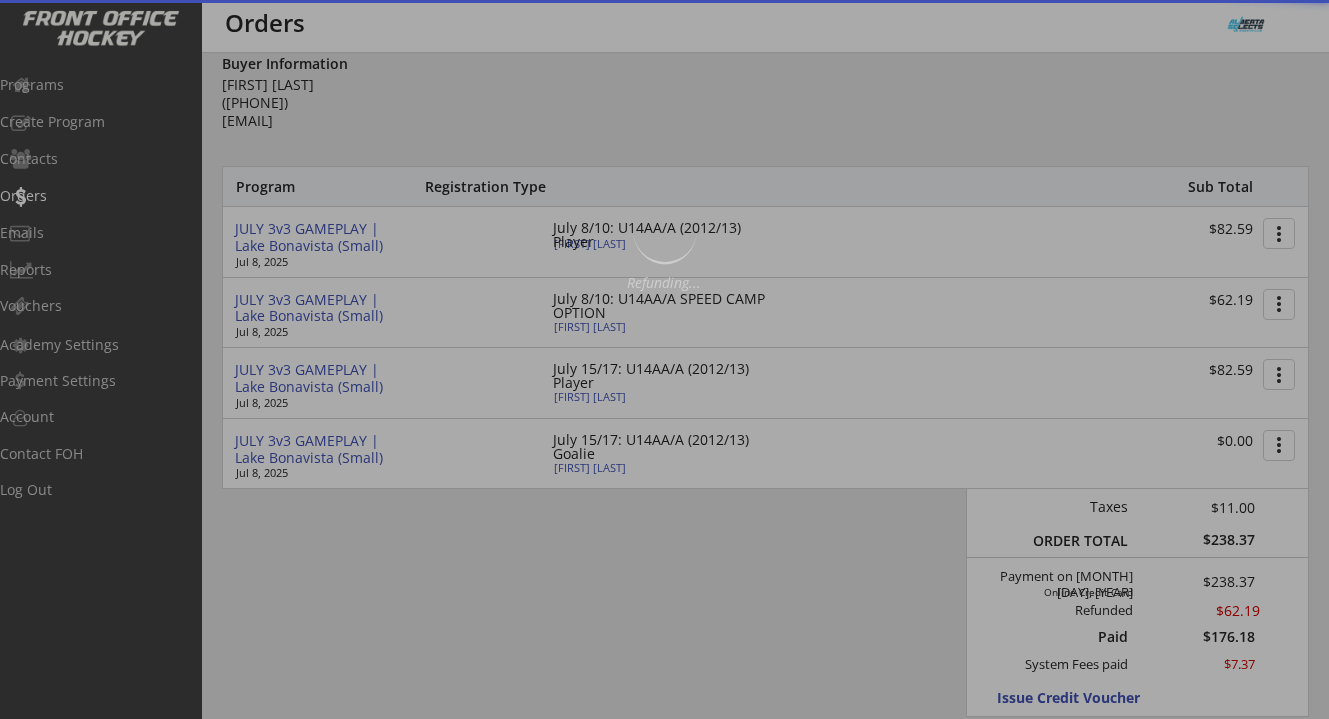 scroll, scrollTop: 0, scrollLeft: 0, axis: both 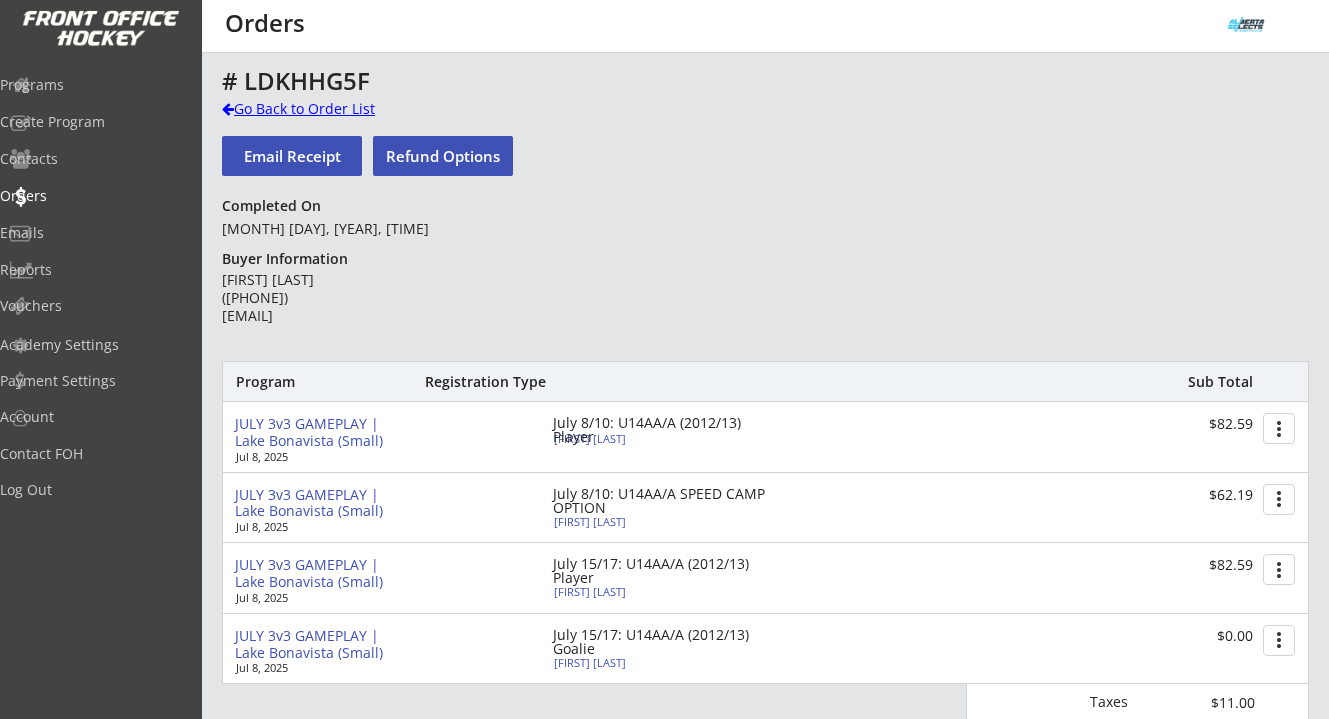 click on "Go Back to Order List" at bounding box center [0, 0] 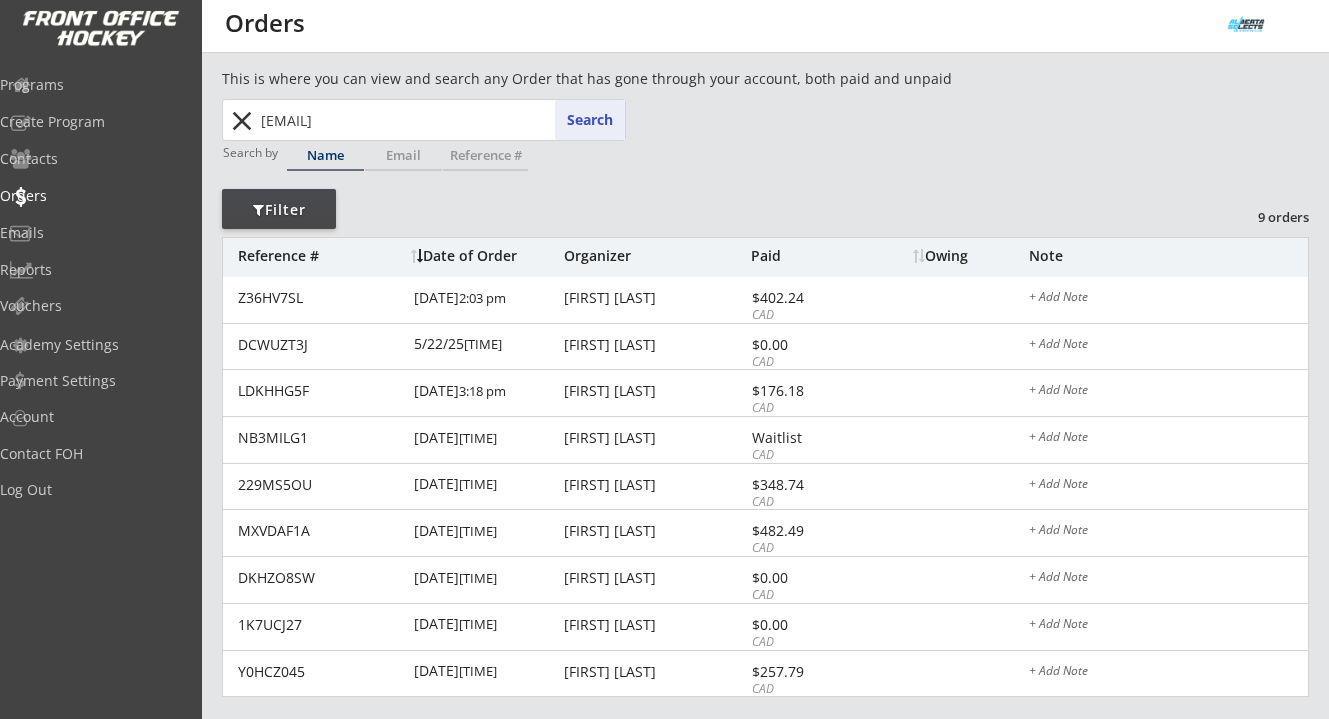 click on "[EMAIL]" at bounding box center [441, 120] 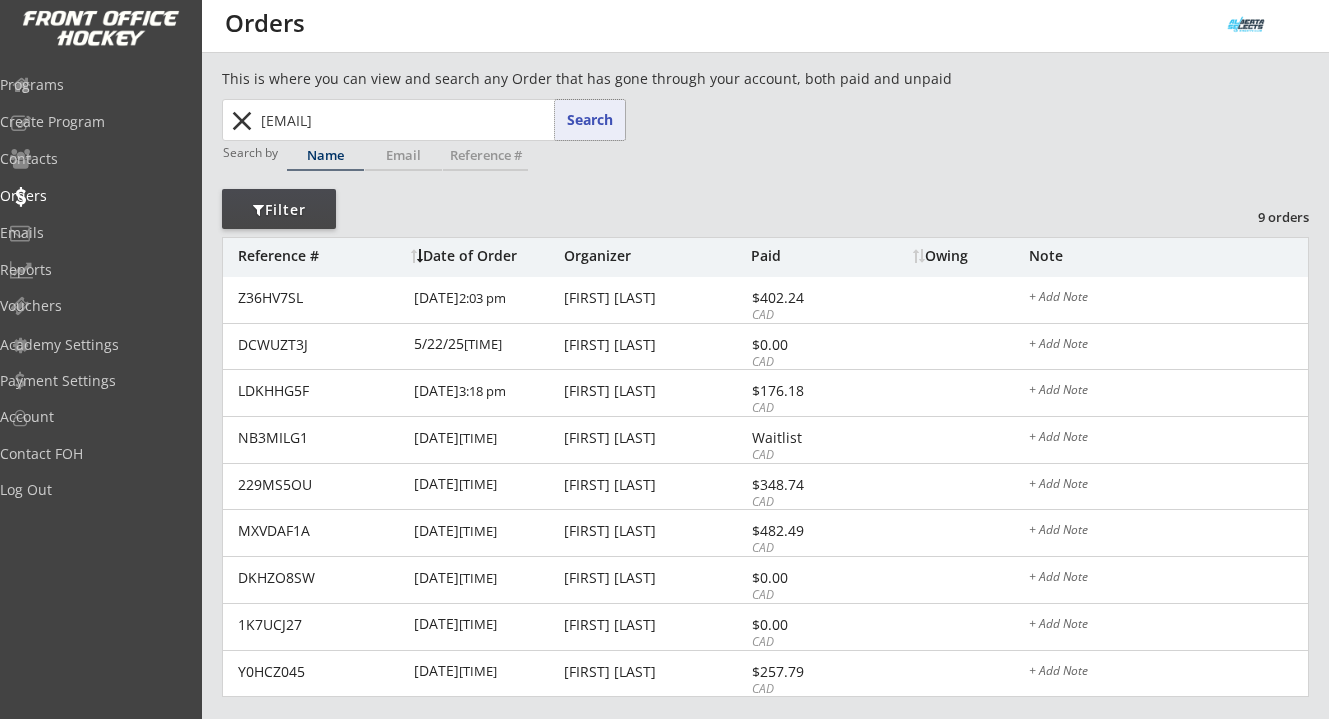 click on "Search" at bounding box center [590, 120] 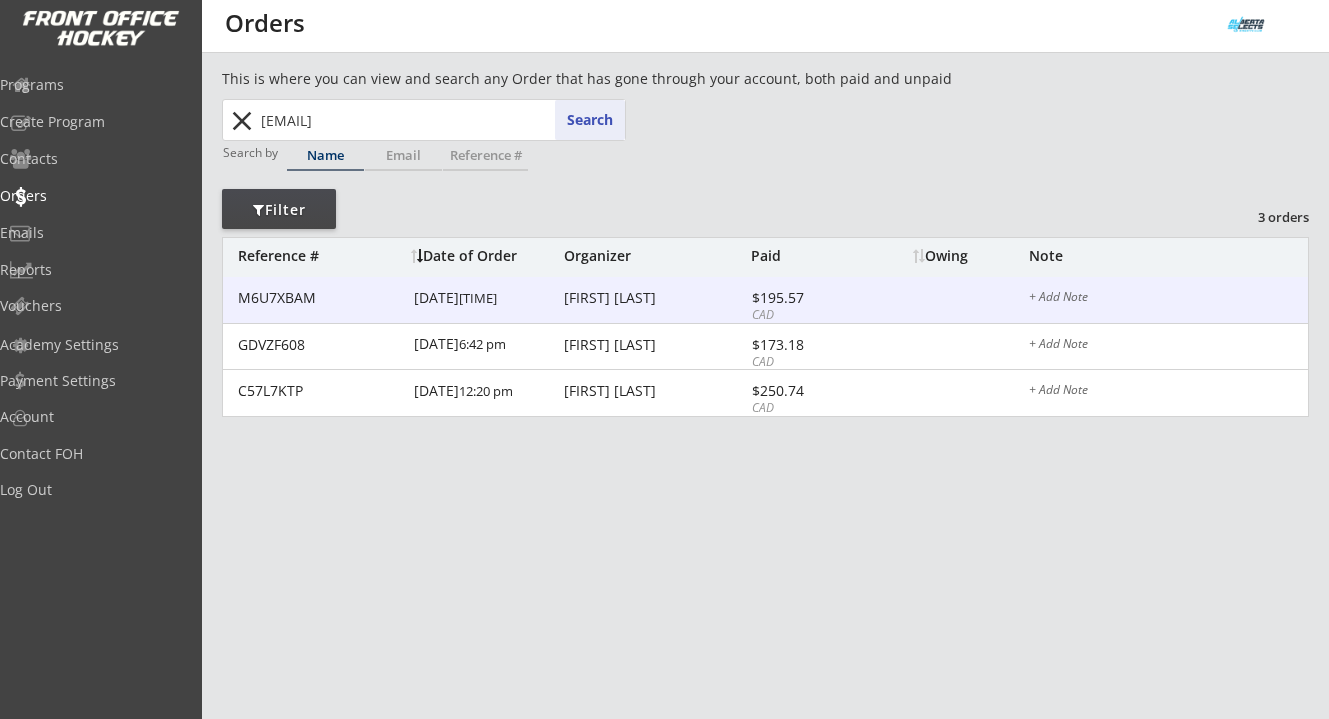 click on "[FIRST] [LAST]" at bounding box center (320, 298) 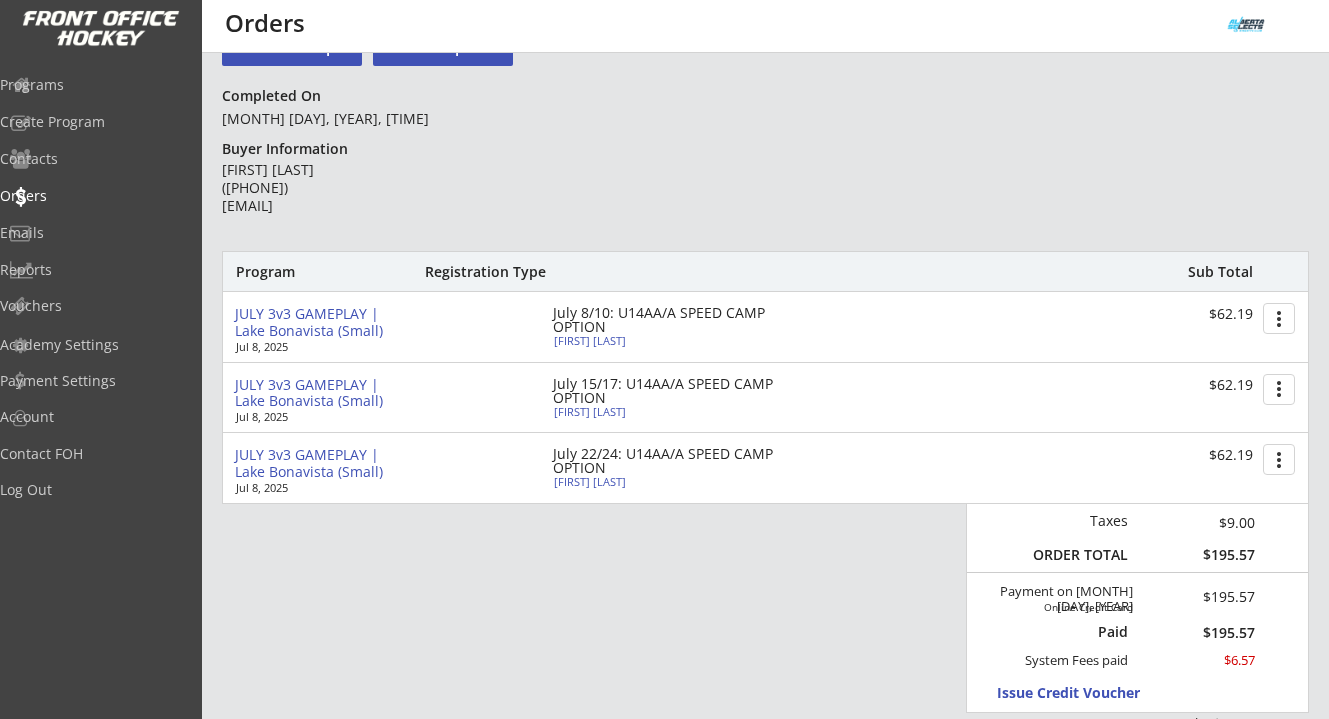 scroll, scrollTop: 106, scrollLeft: 0, axis: vertical 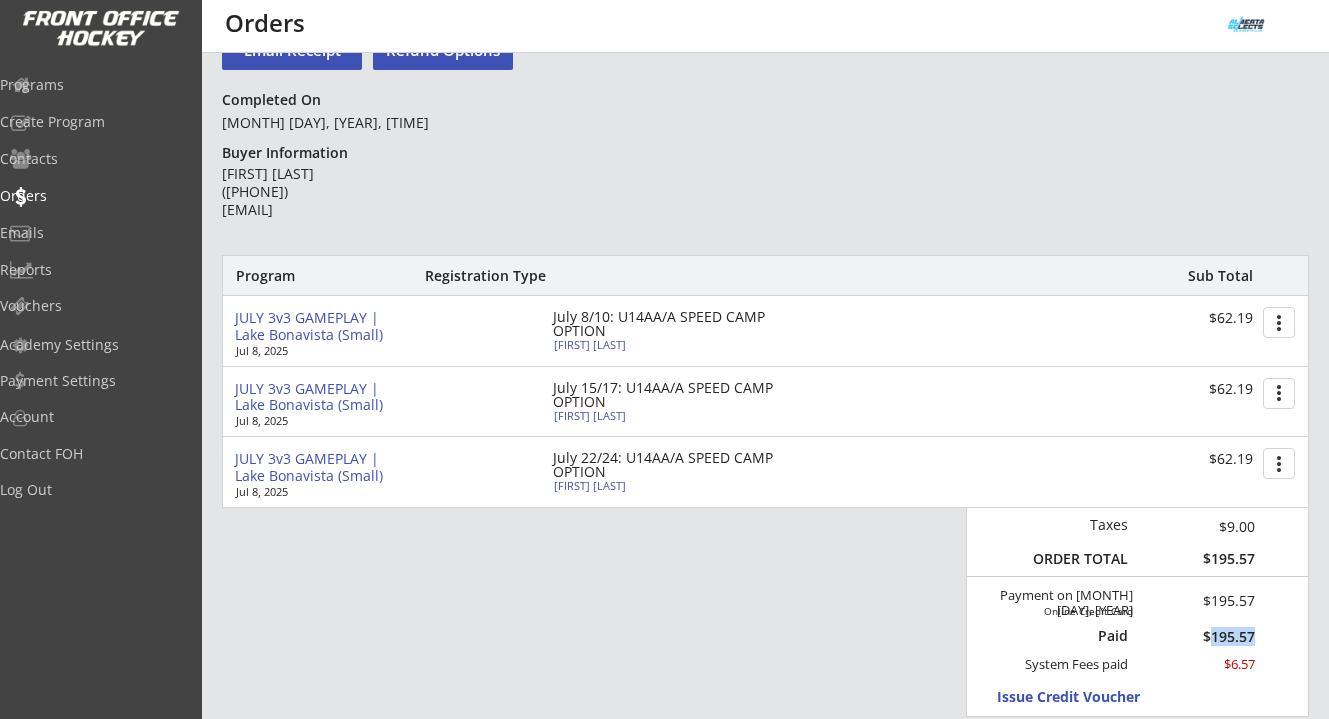 drag, startPoint x: 1214, startPoint y: 641, endPoint x: 1270, endPoint y: 639, distance: 56.0357 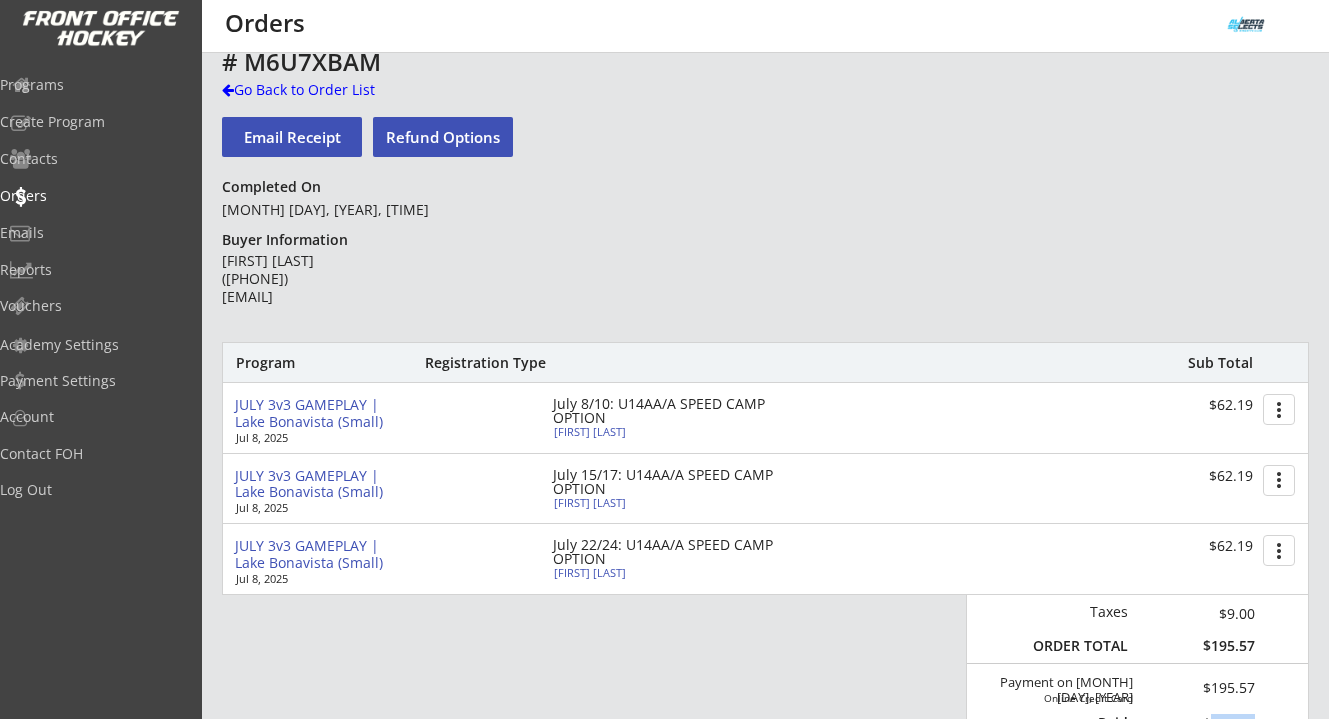 scroll, scrollTop: 0, scrollLeft: 0, axis: both 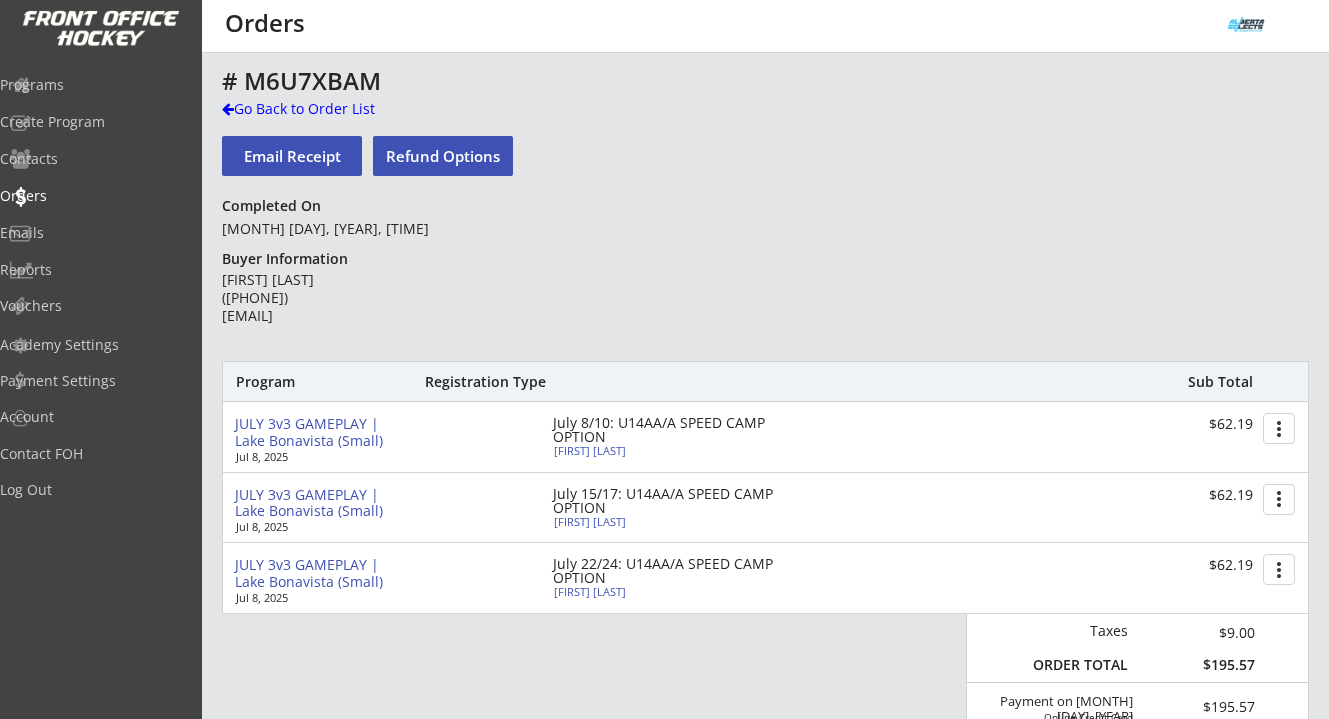 click on "Refund Options" at bounding box center [292, 156] 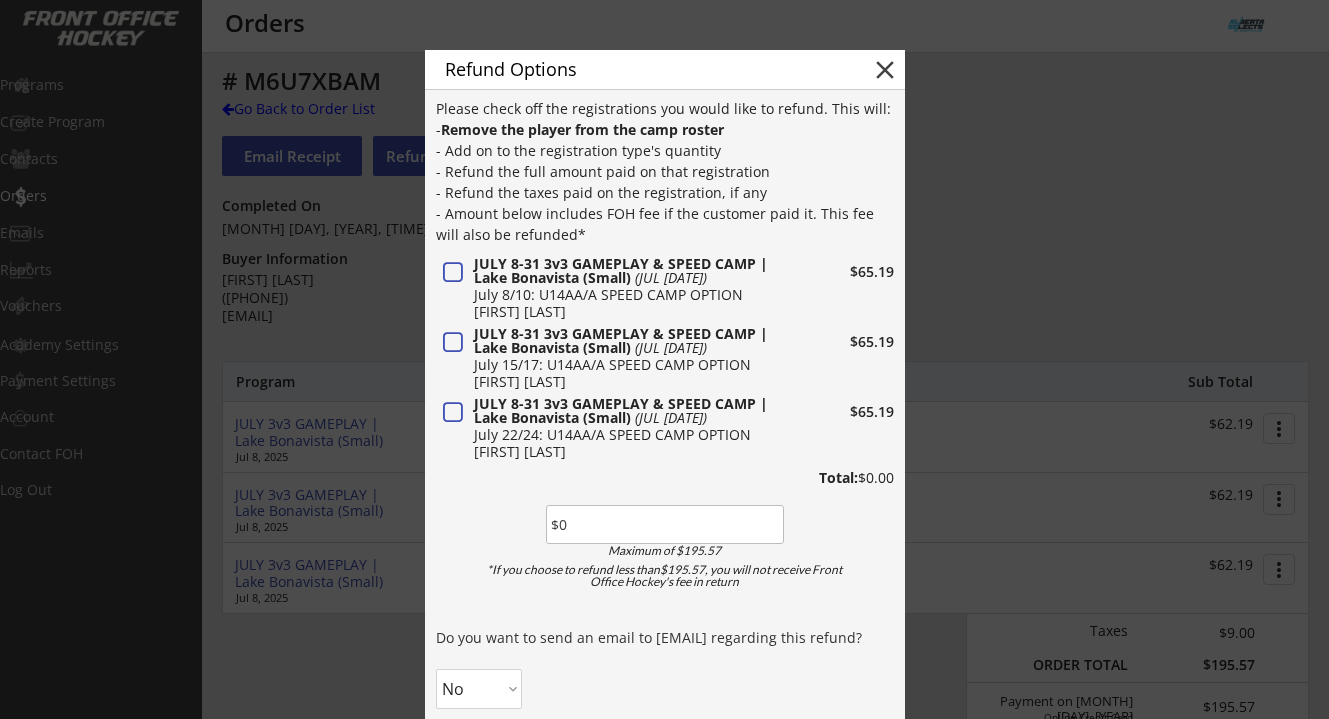 click at bounding box center (665, 524) 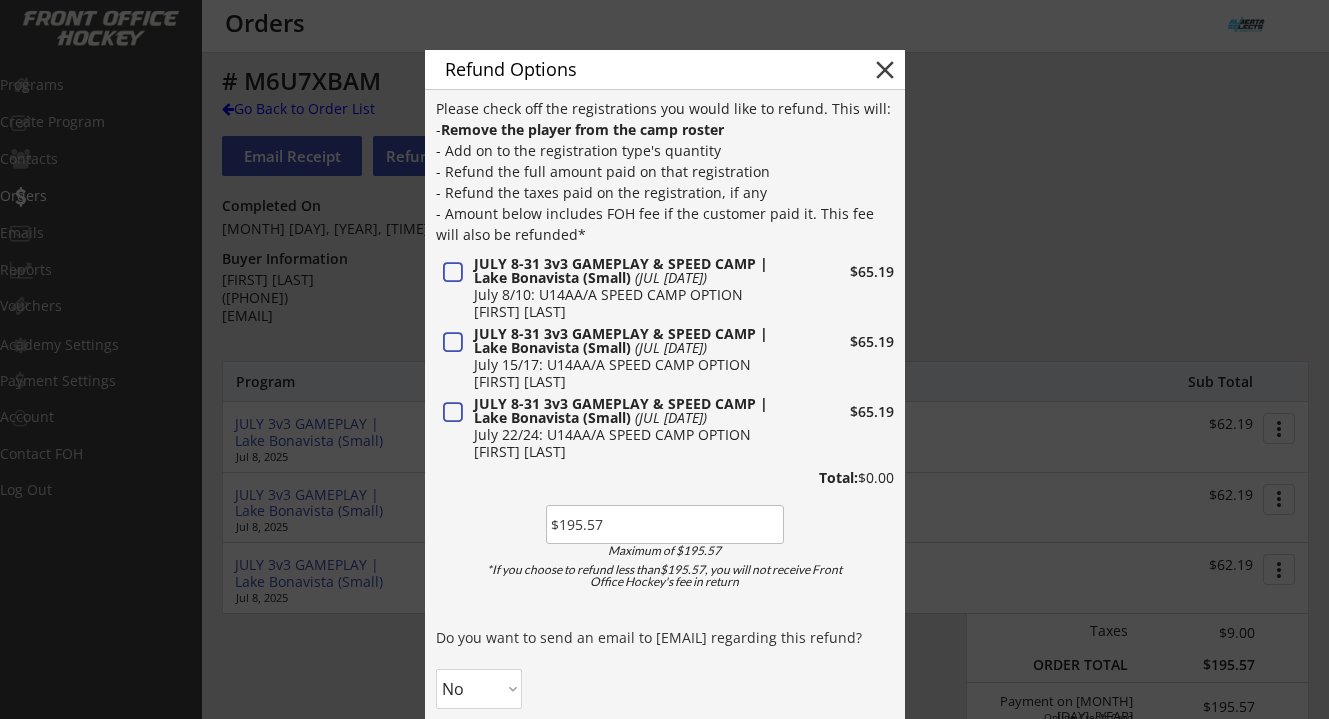 click on "No Yes" at bounding box center (479, 689) 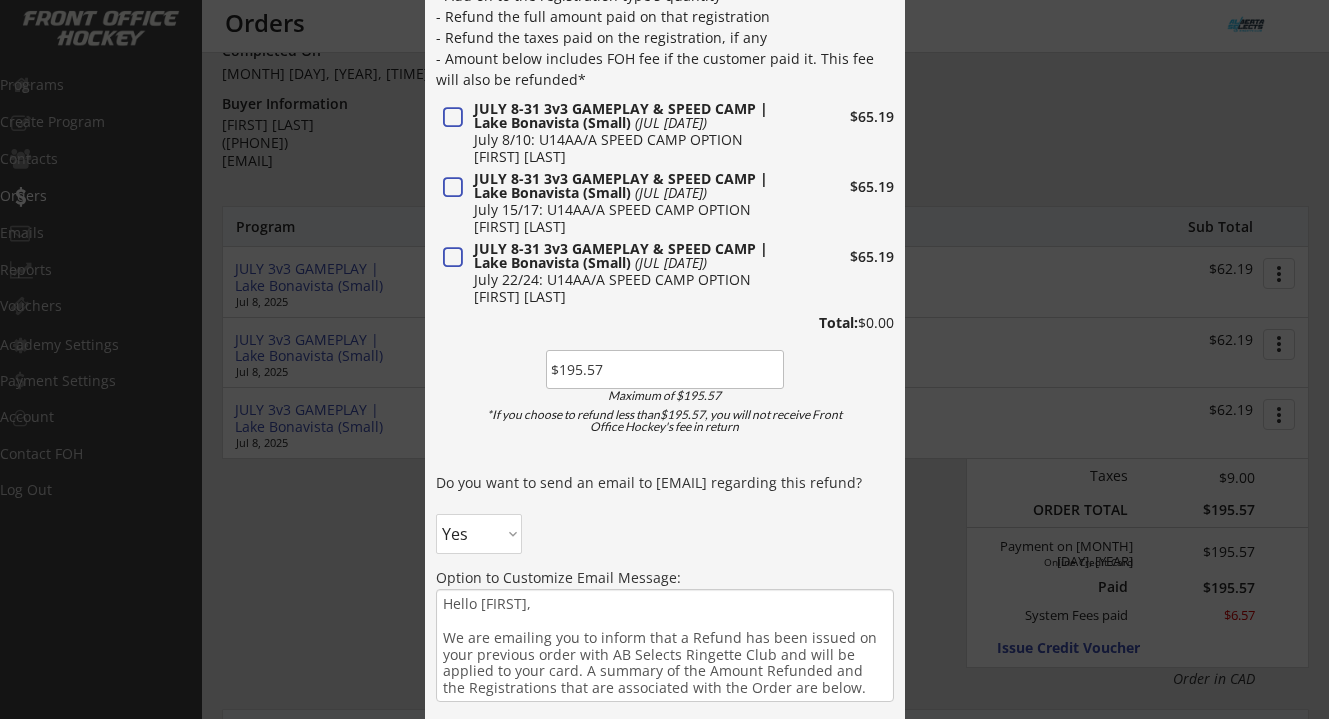 scroll, scrollTop: 296, scrollLeft: 0, axis: vertical 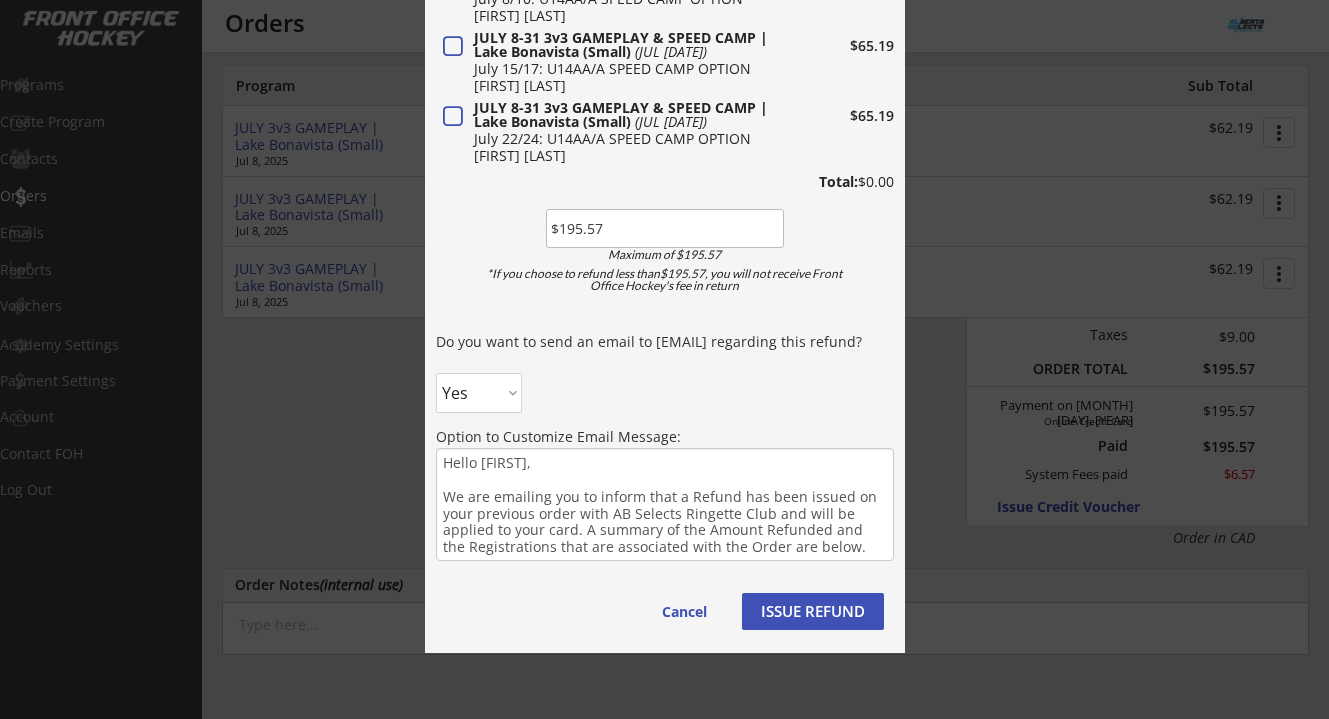 click on "ISSUE REFUND" at bounding box center (1089, 507) 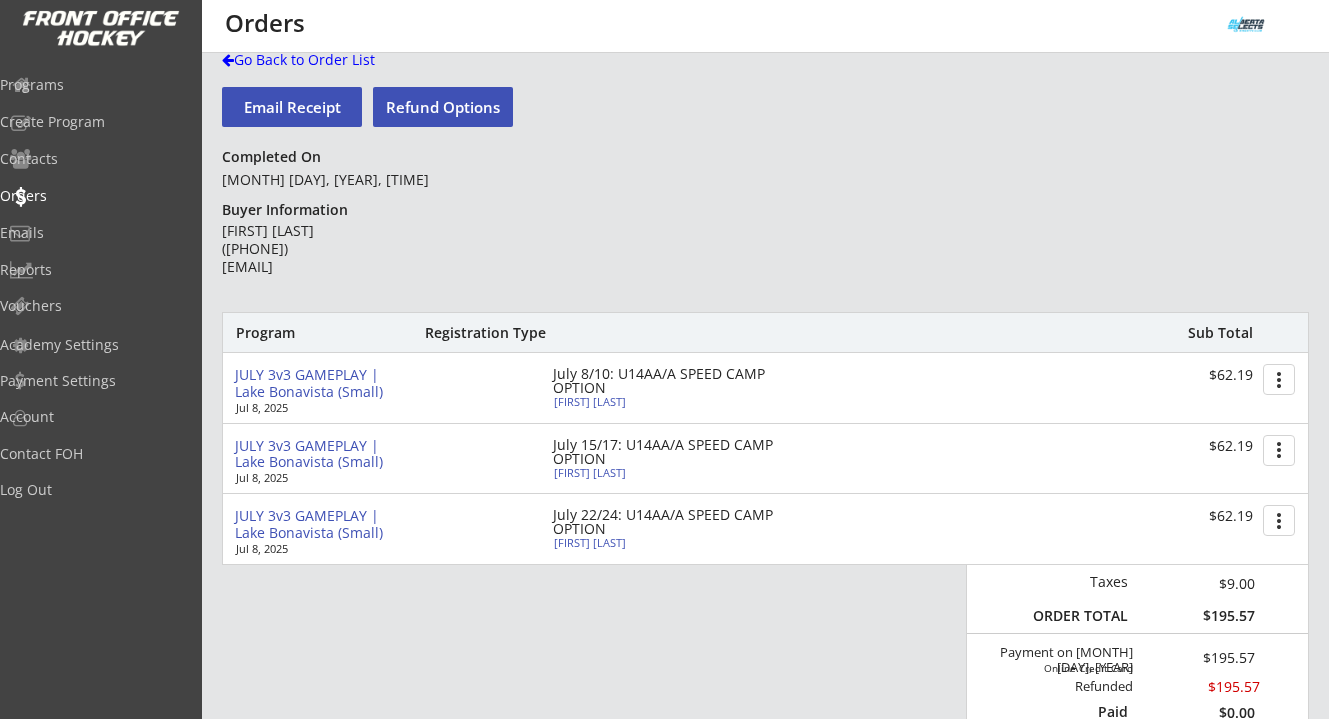 scroll, scrollTop: 0, scrollLeft: 0, axis: both 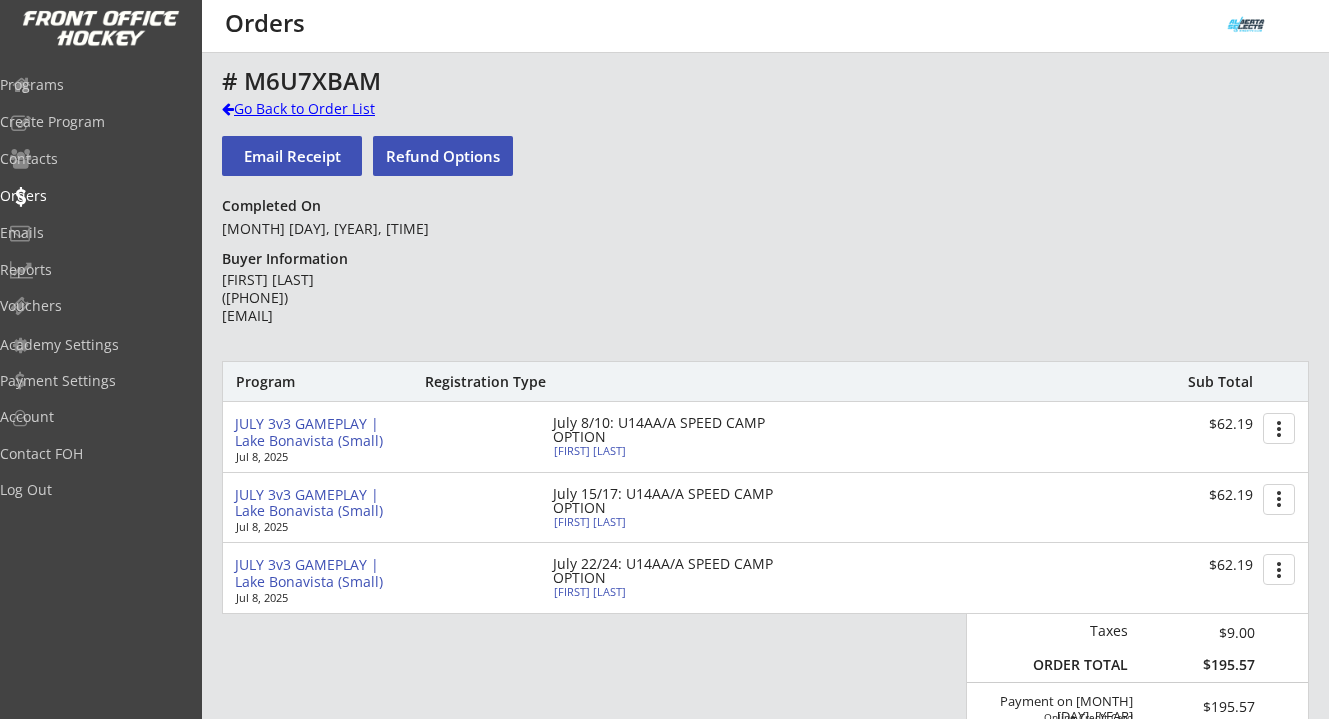 click on "Go Back to Order List" at bounding box center (0, 0) 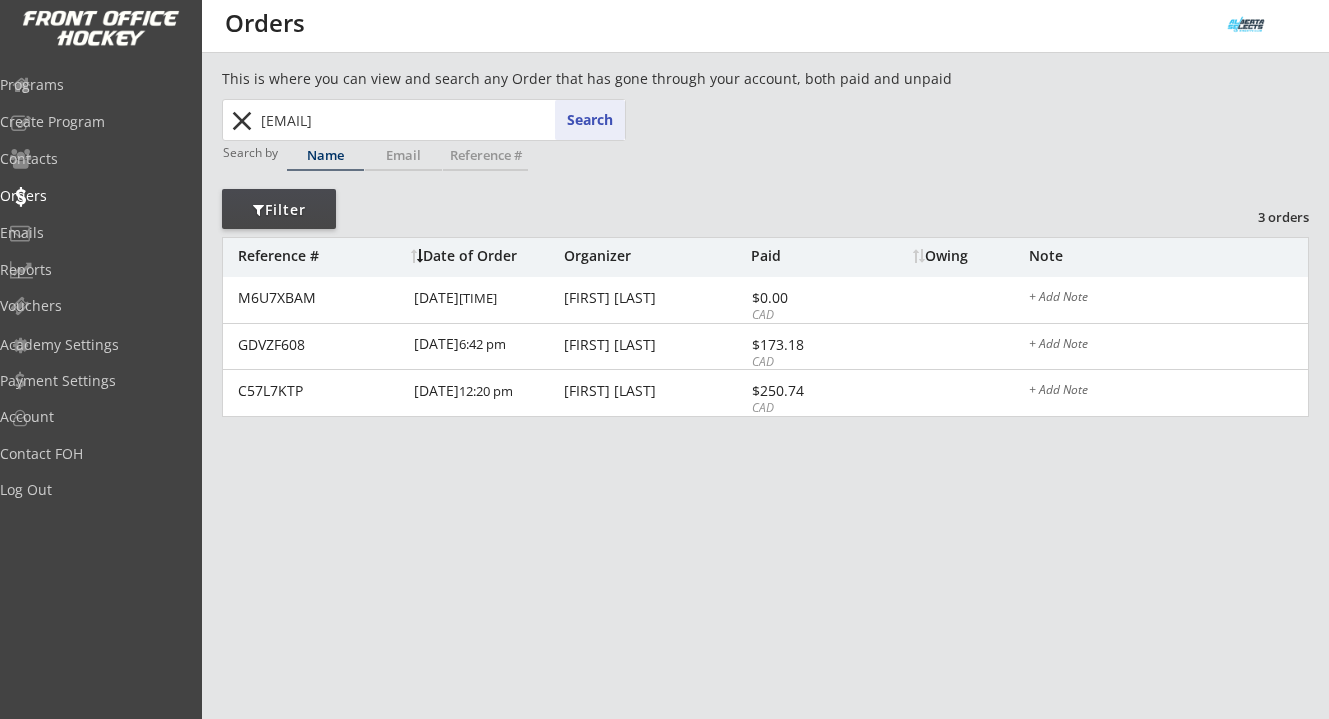 click on "close" at bounding box center (241, 121) 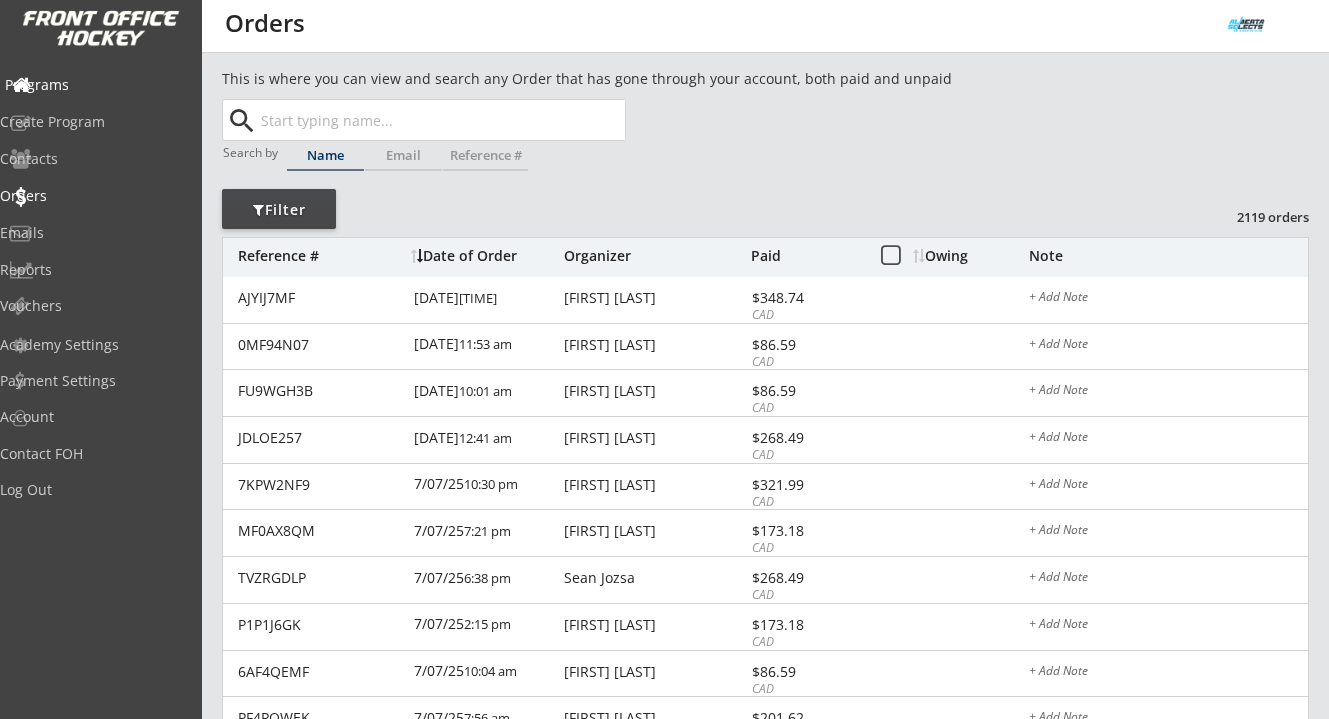 click on "Programs" at bounding box center [95, 85] 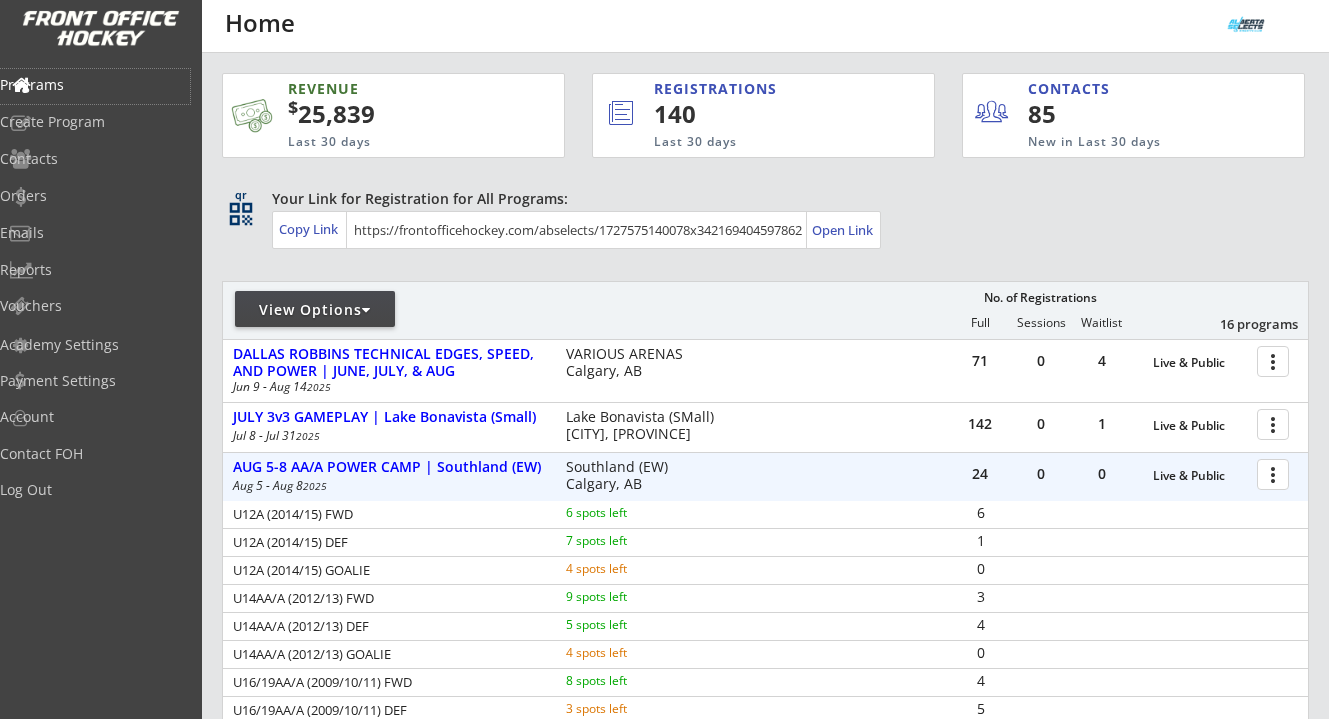 click on "AUG 5-8 AA/A POWER CAMP | Southland (EW)" at bounding box center (1200, 476) 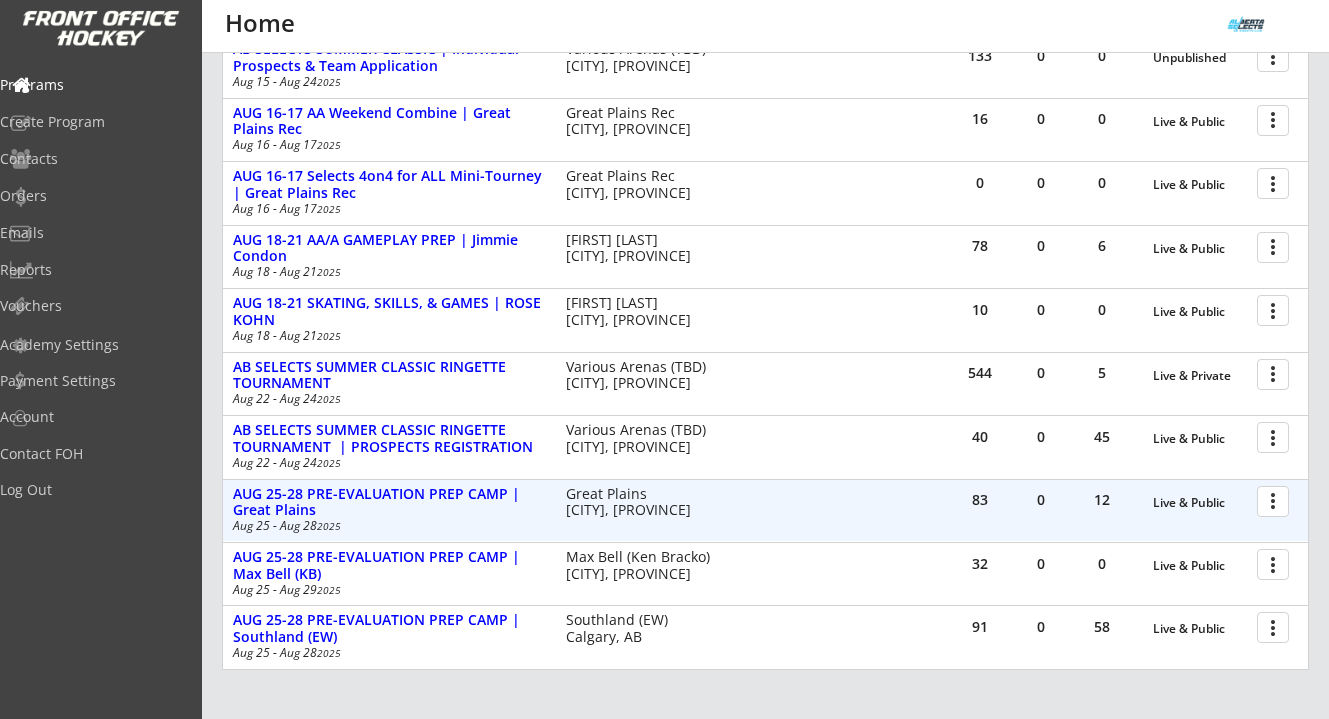 scroll, scrollTop: 651, scrollLeft: 0, axis: vertical 